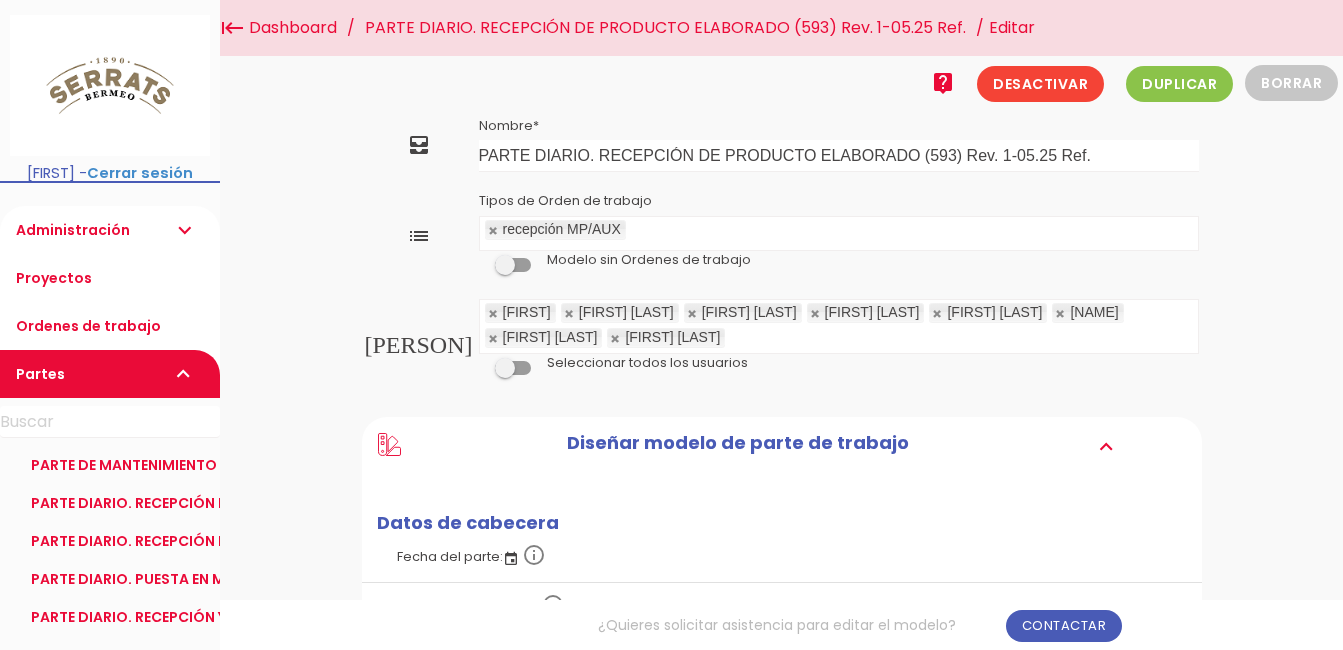 scroll, scrollTop: 0, scrollLeft: 0, axis: both 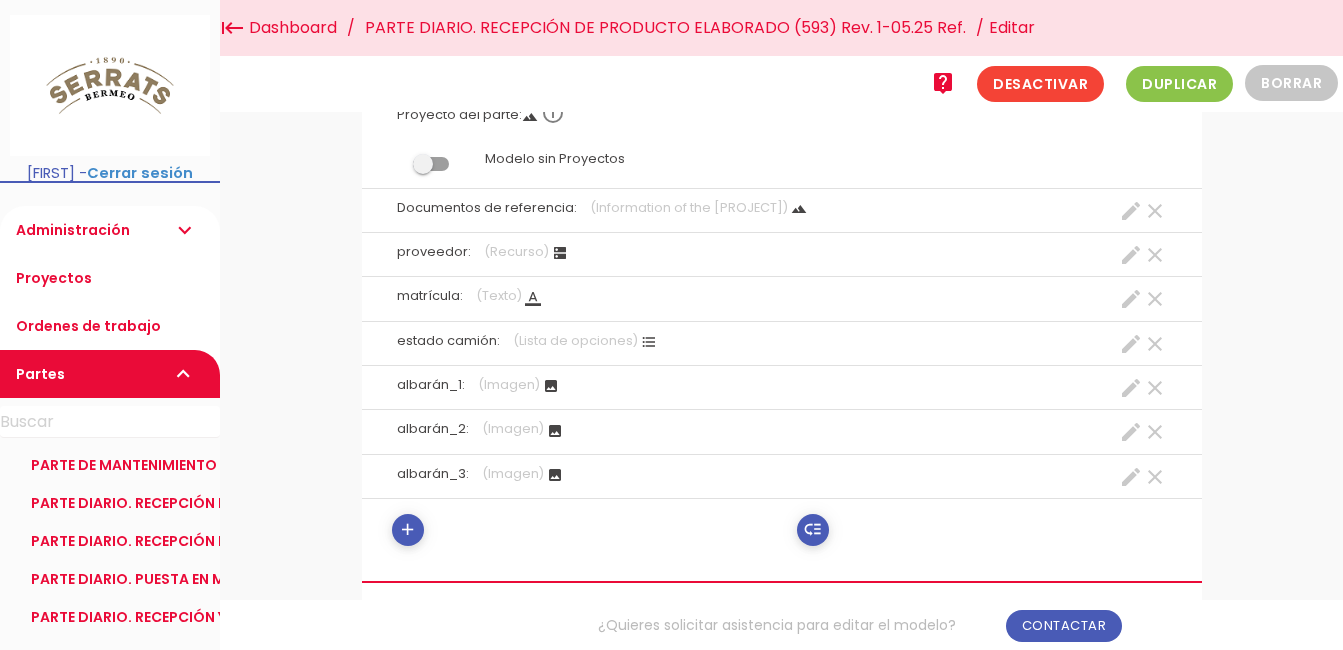 click on "PARTE DIARIO. RECEPCIÓN DE PRODUCTO ELABORADO (593) Rev. 1-05.25 Ref." at bounding box center (665, 28) 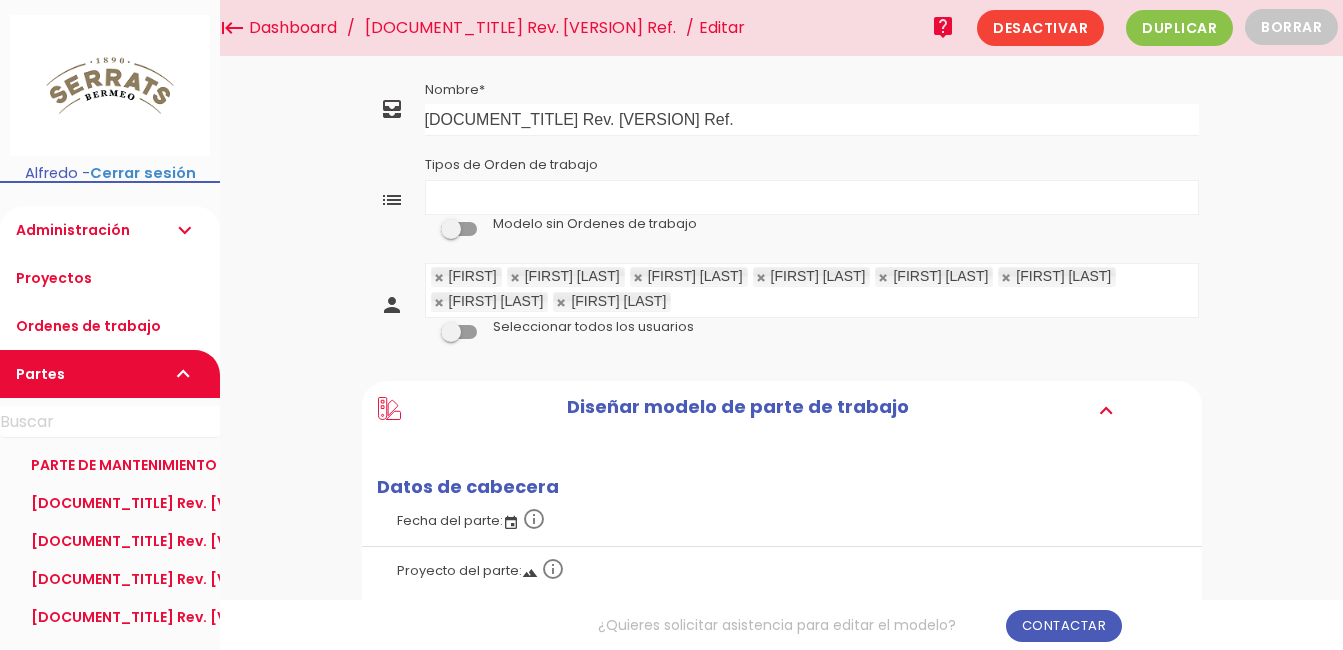 scroll, scrollTop: 200, scrollLeft: 0, axis: vertical 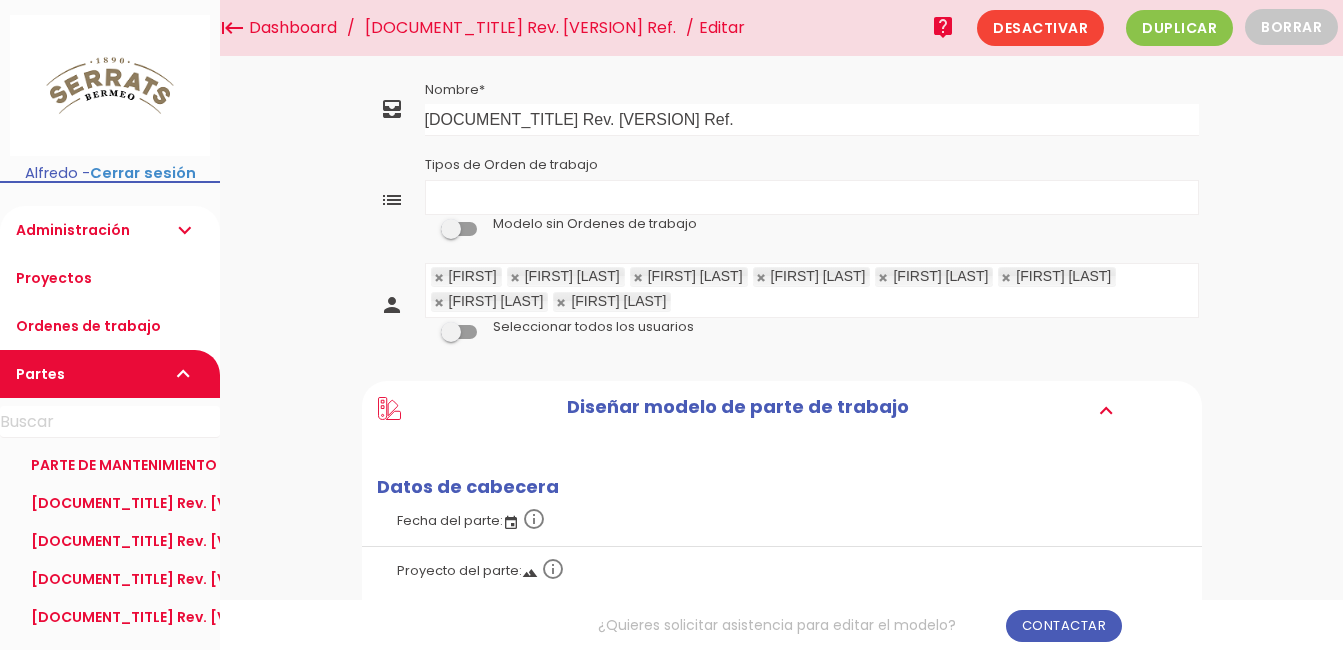click on "PARTE DIARIO. RECEPCIÓN DE MATERIAS PRIMAS Y AUXILIARES (592) Rev. 2-07.25 Ref." at bounding box center (520, 28) 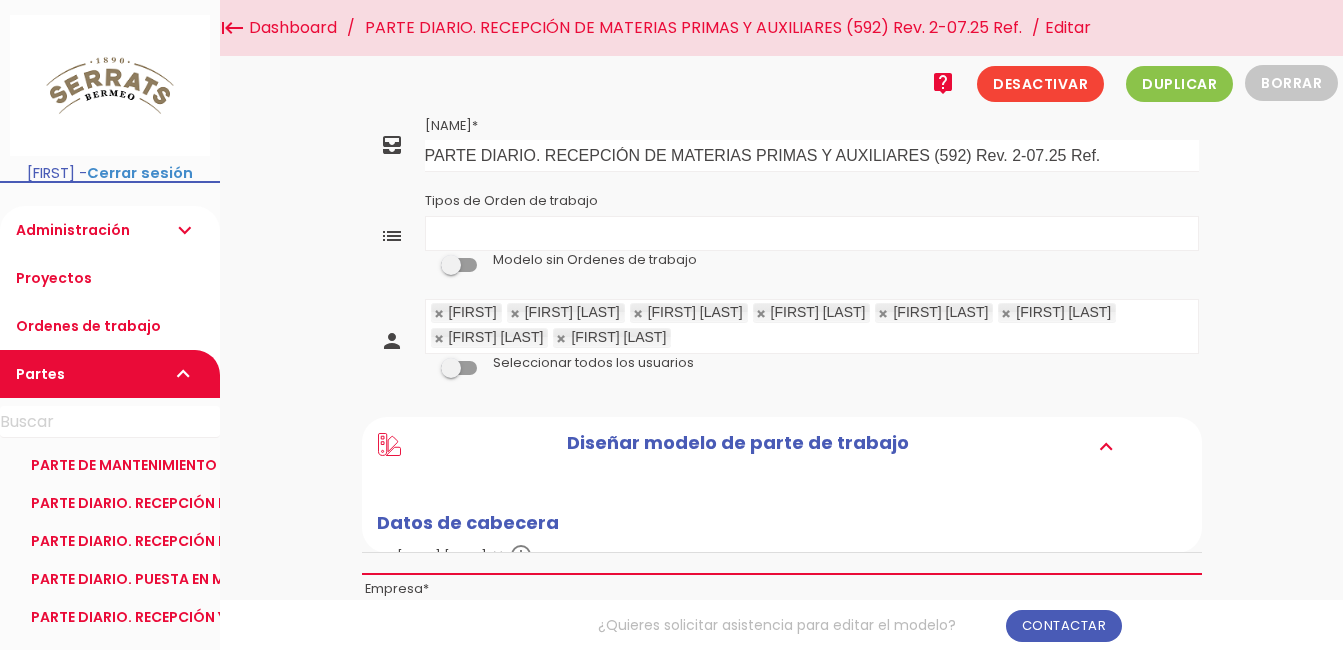 scroll, scrollTop: 0, scrollLeft: 0, axis: both 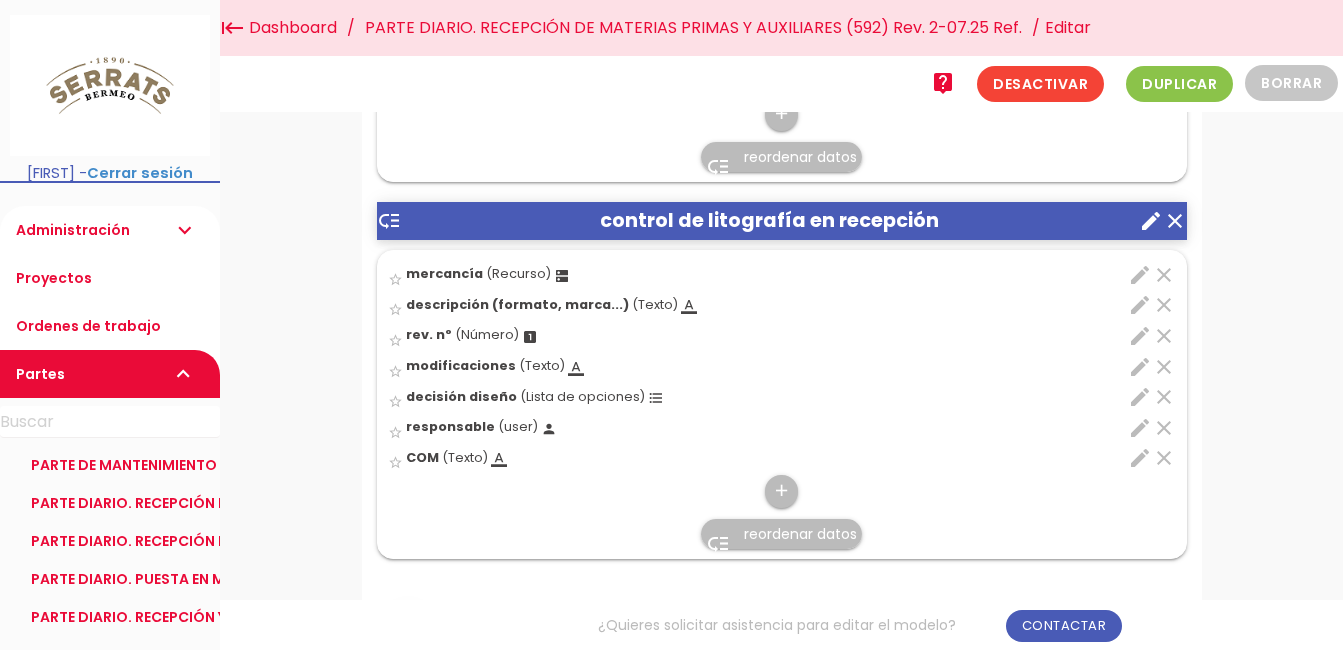click on "create" at bounding box center (1151, 221) 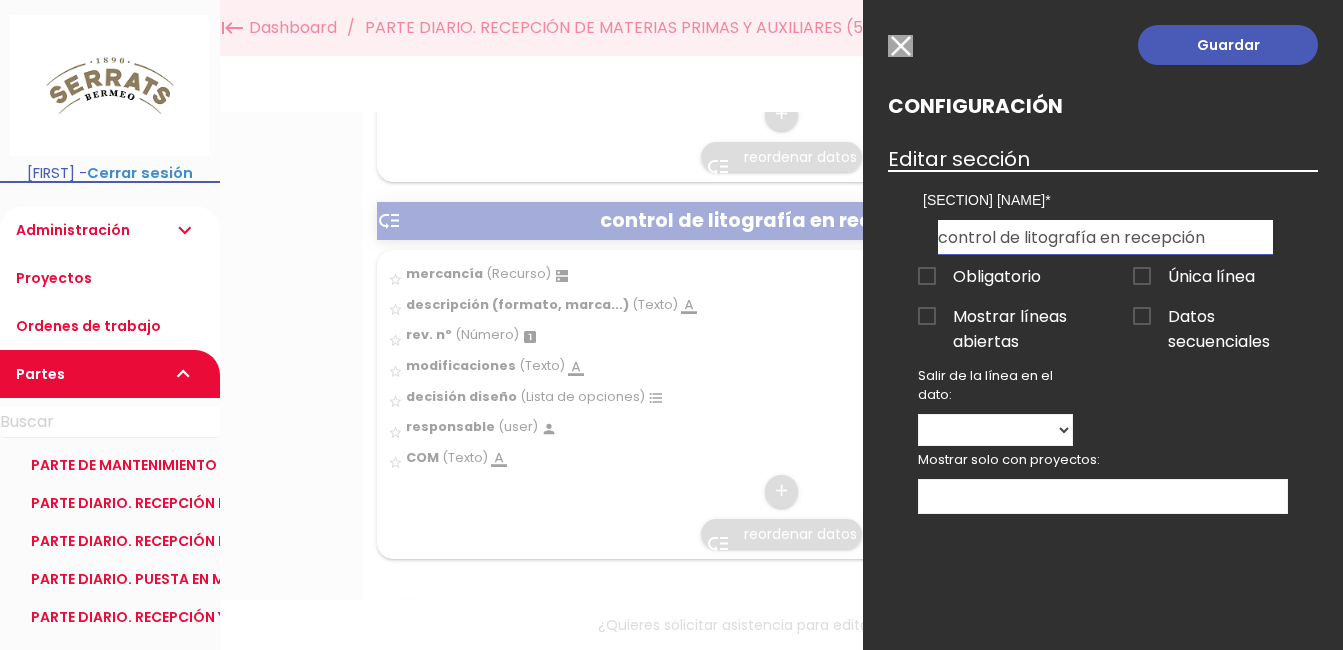 click at bounding box center [900, 46] 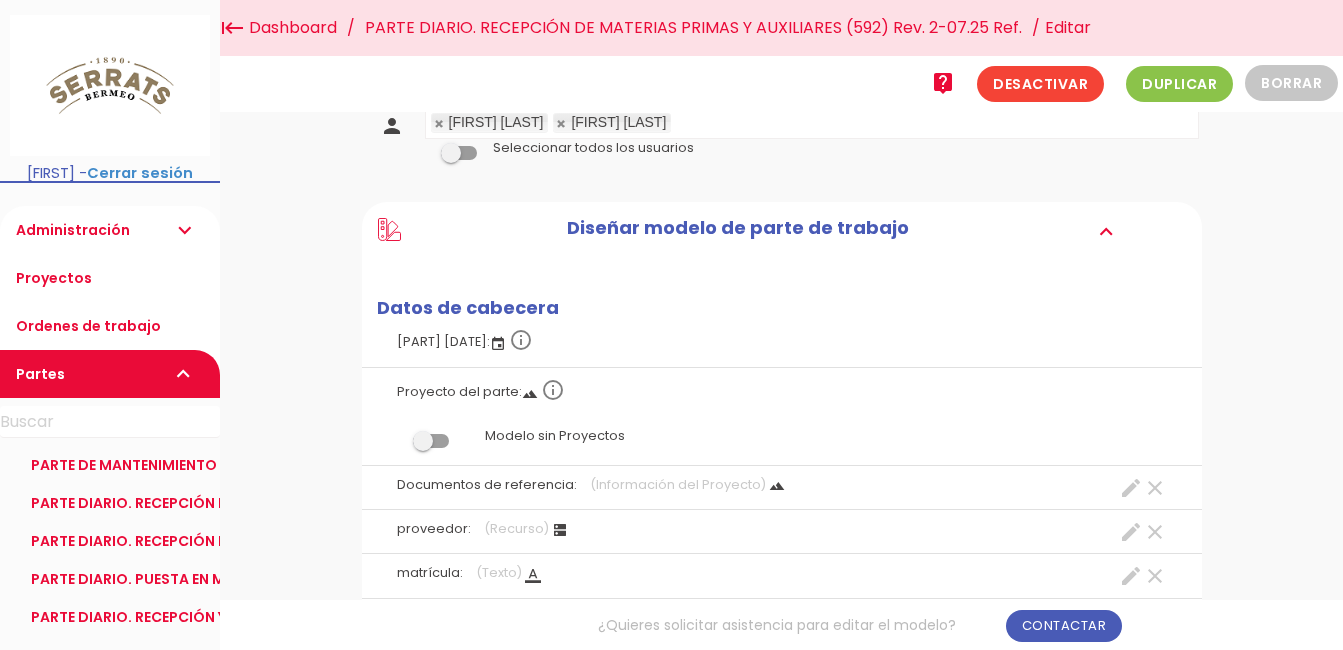 scroll, scrollTop: 0, scrollLeft: 0, axis: both 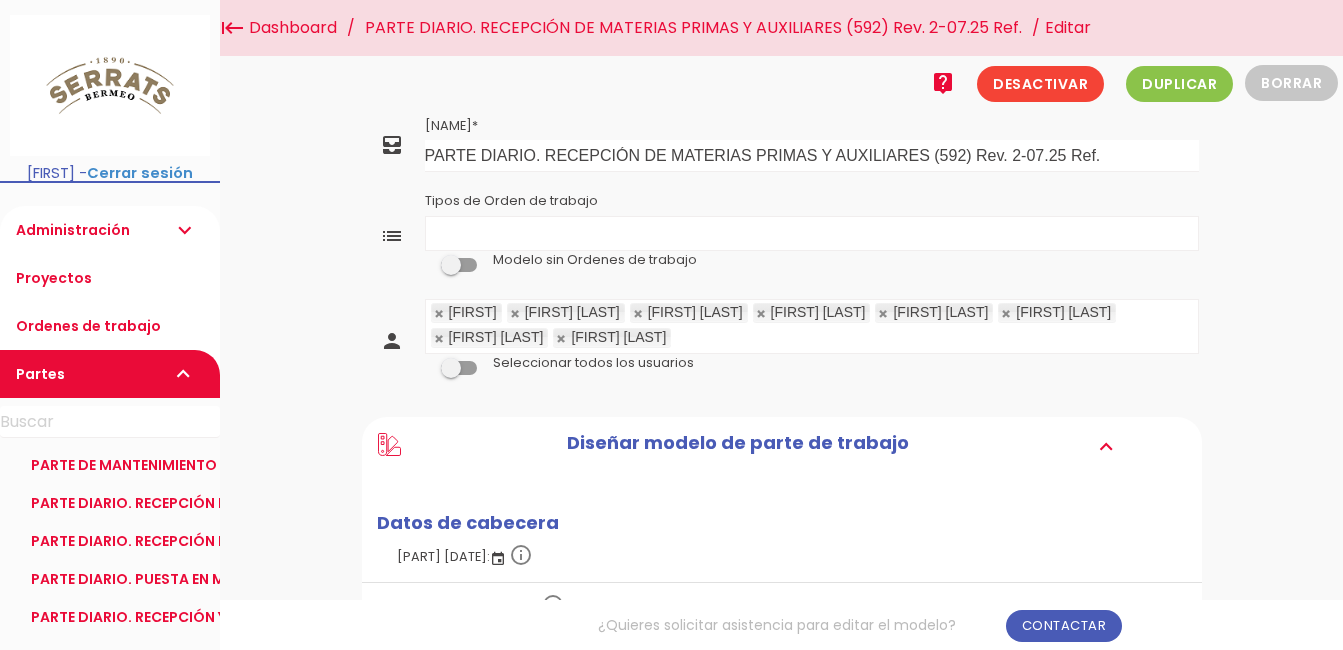 click on "PARTE DIARIO. RECEPCIÓN DE MATERIAS PRIMAS Y AUXILIARES (592) Rev. 2-07.25 Ref." at bounding box center (693, 28) 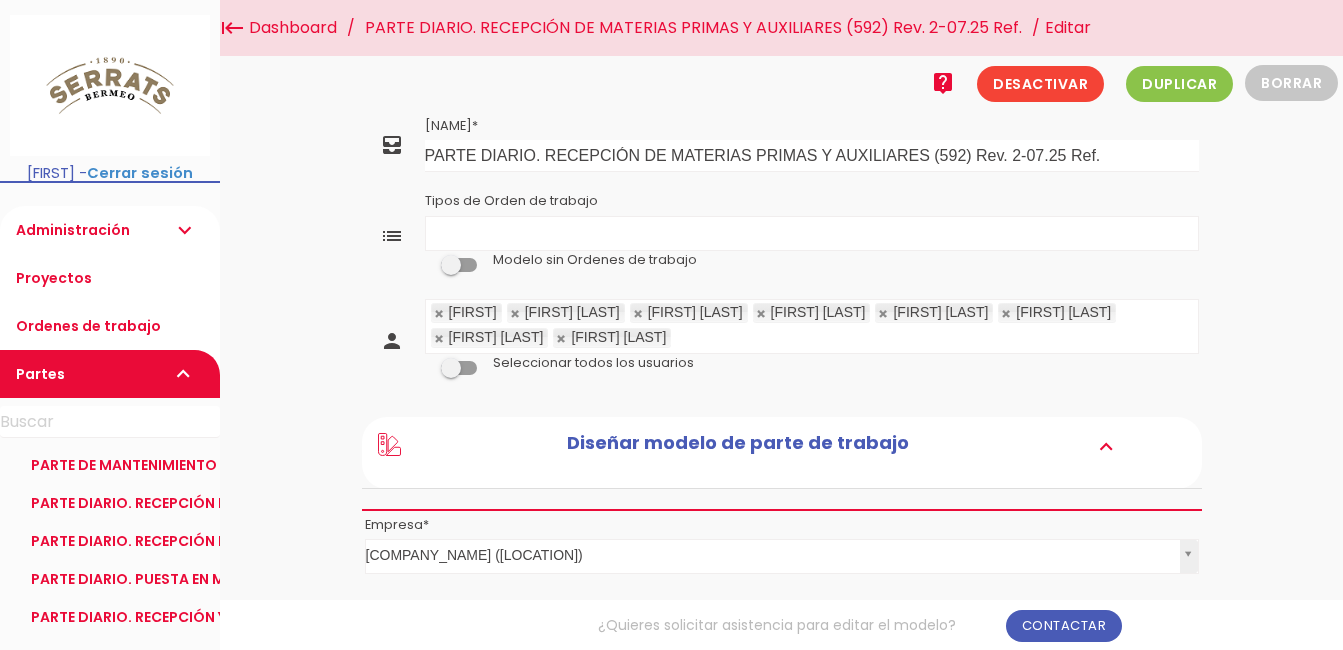 scroll, scrollTop: 0, scrollLeft: 0, axis: both 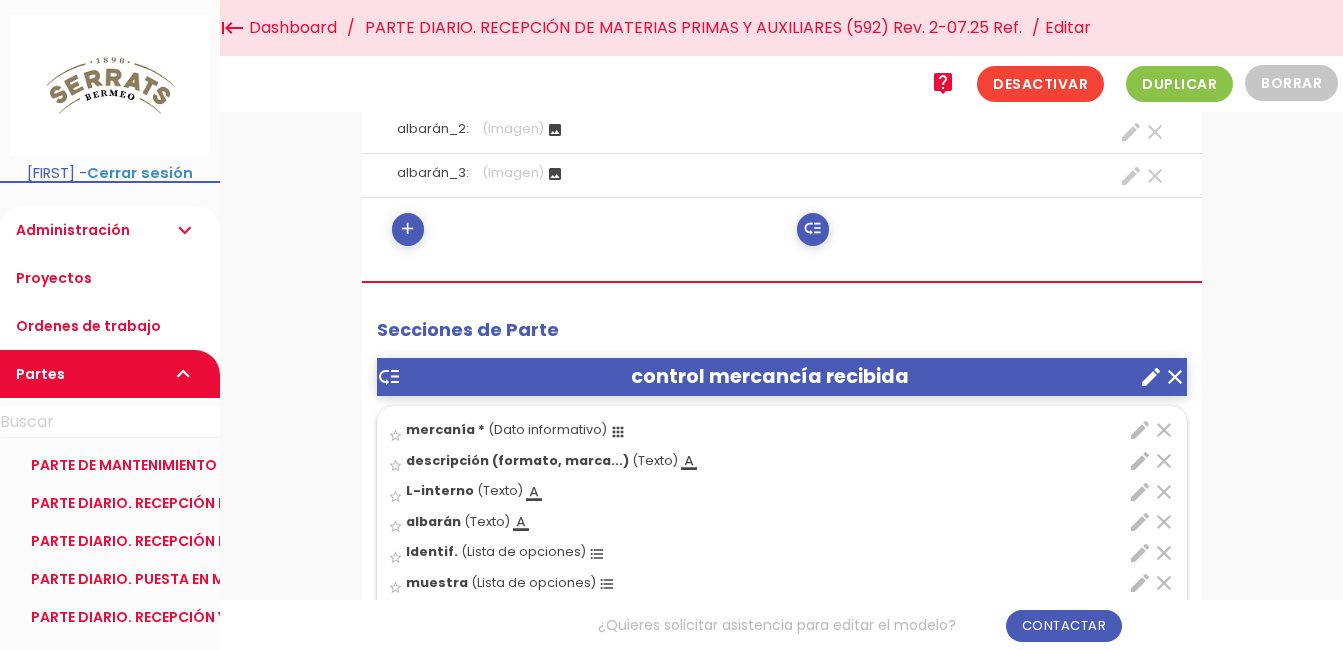 click on "PARTE DIARIO. RECEPCIÓN DE MATERIAS PRIMAS Y AUXILIARES (592) Rev. 2-07.25 Ref." at bounding box center (693, 28) 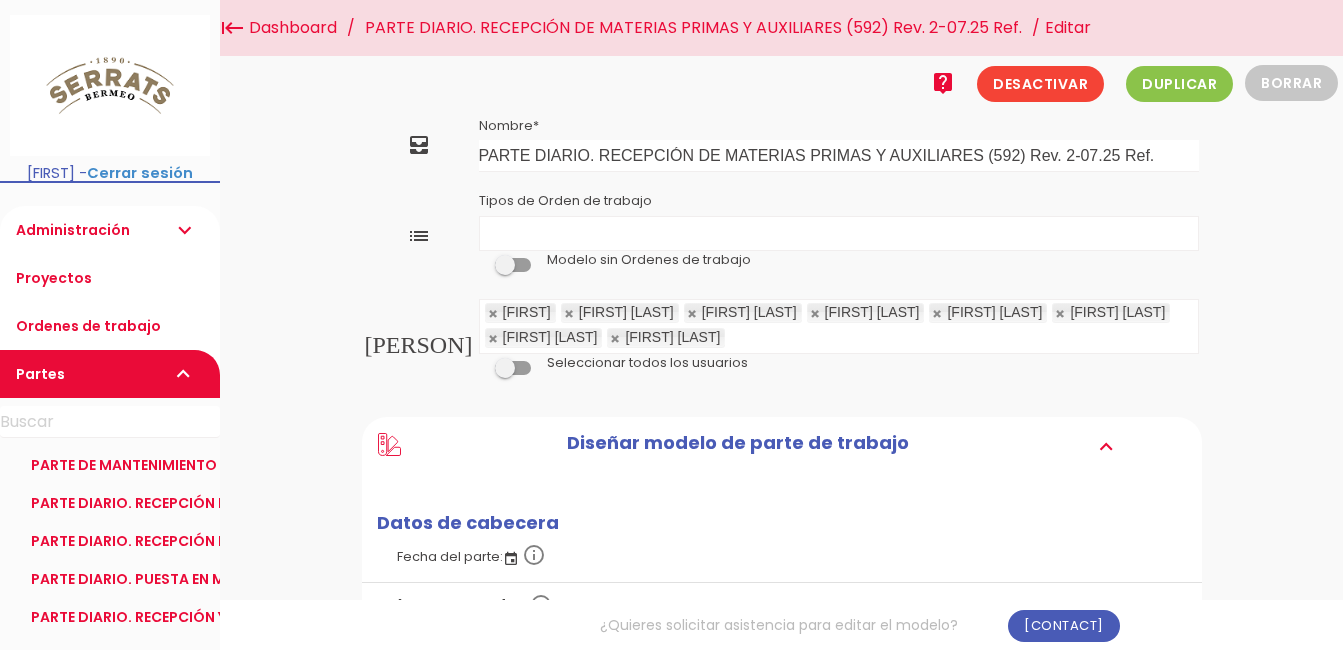 scroll, scrollTop: 0, scrollLeft: 0, axis: both 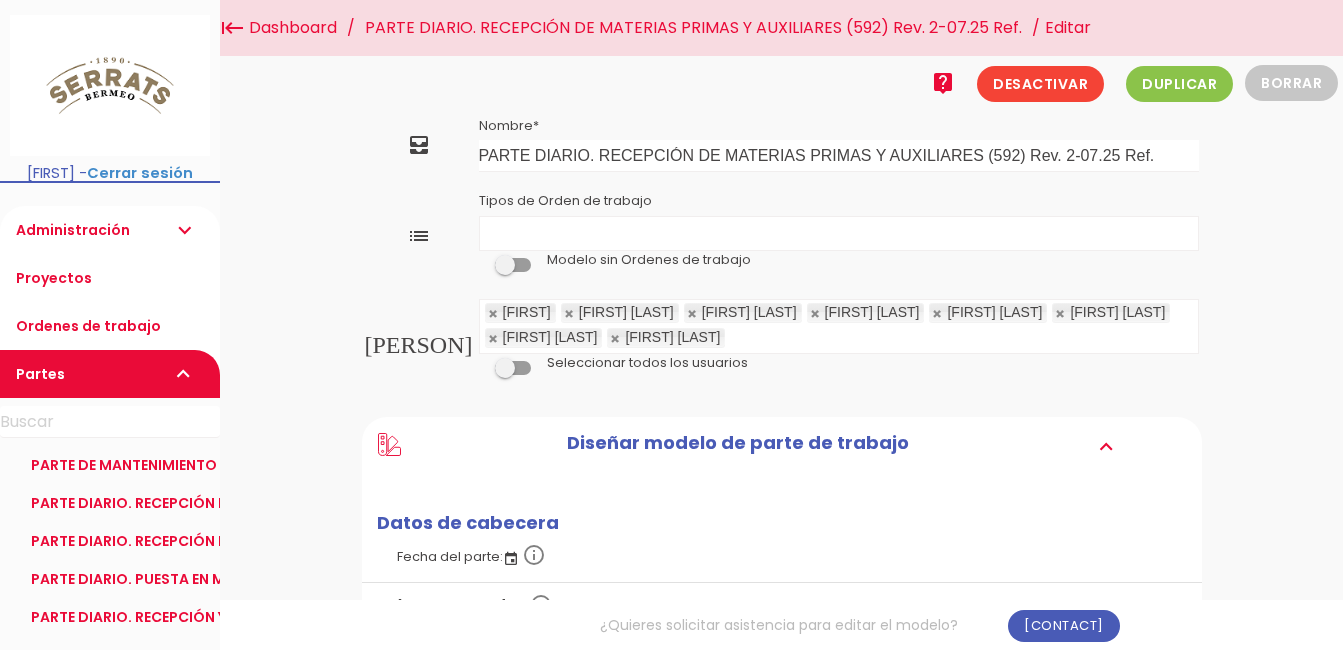 click on "PARTE DIARIO. RECEPCIÓN DE MATERIAS PRIMAS Y AUXILIARES (592) Rev. 2-07.25 Ref." at bounding box center [693, 28] 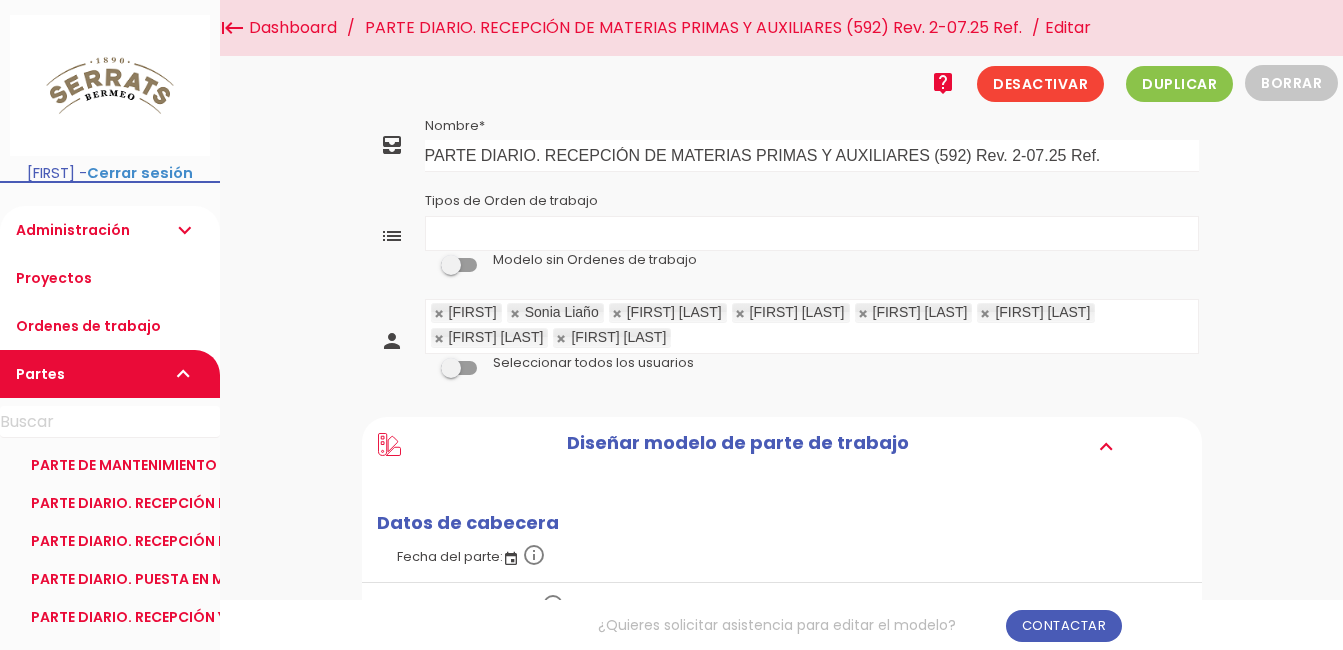scroll, scrollTop: 0, scrollLeft: 0, axis: both 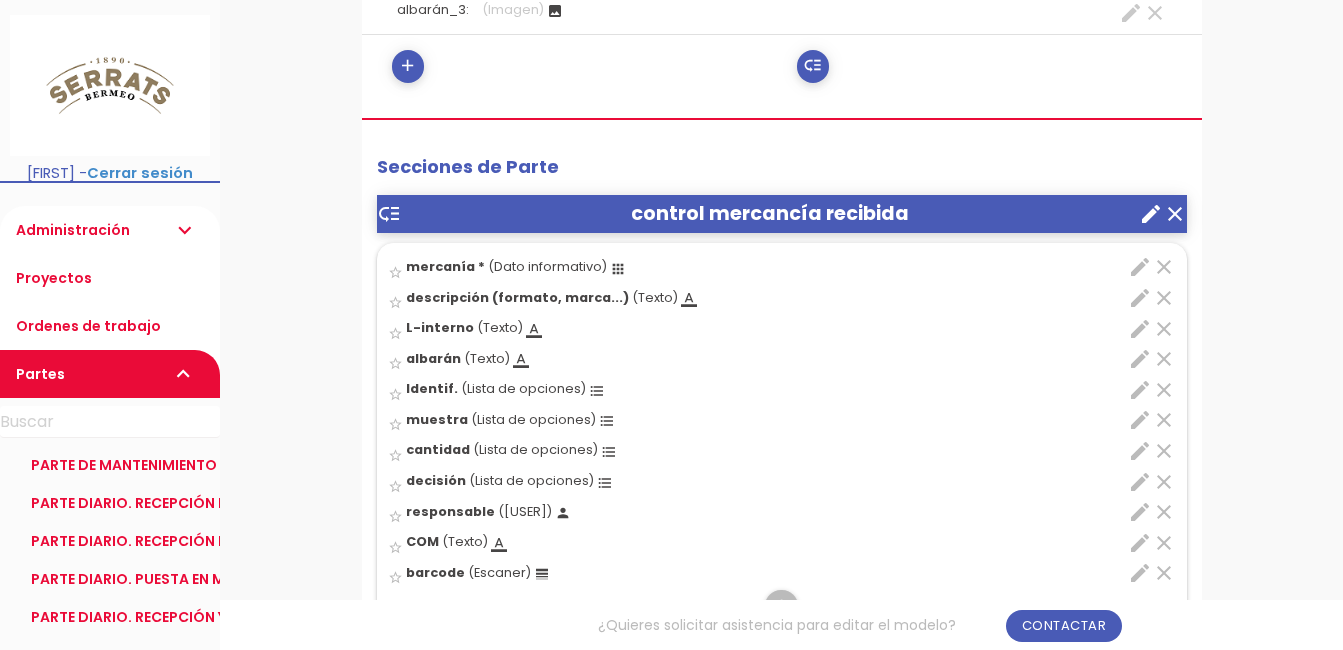 click on "edit" at bounding box center [1140, 267] 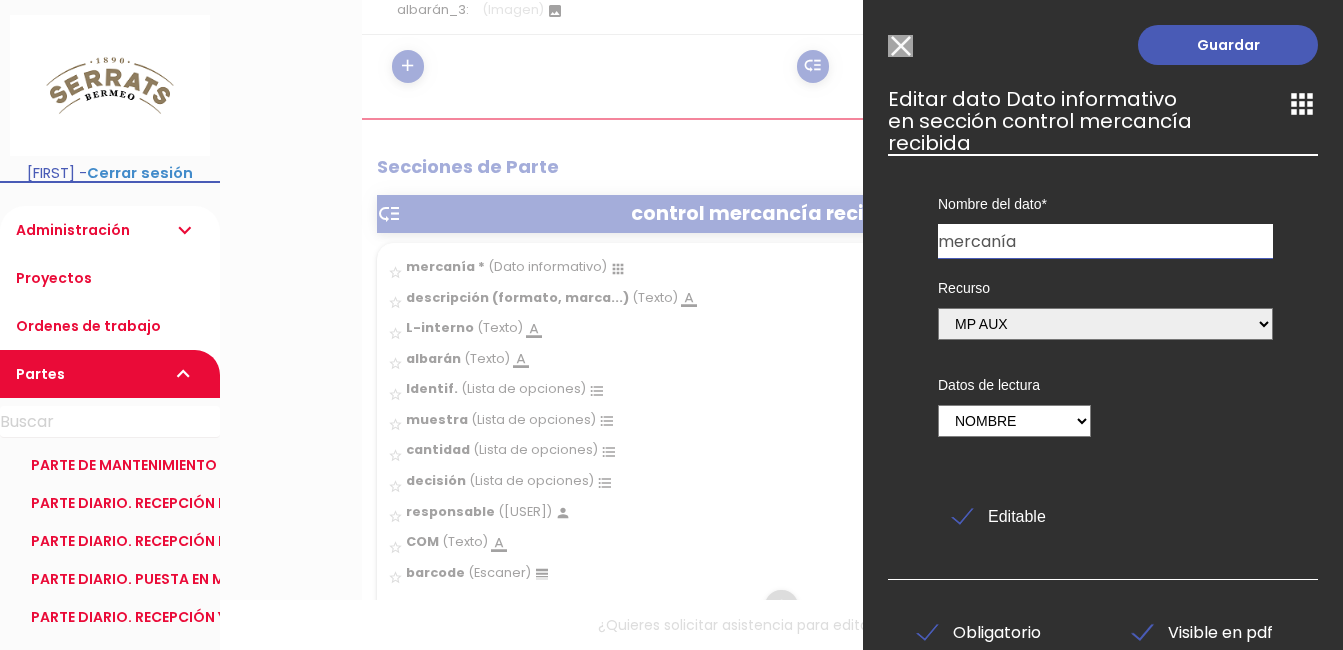 click on "Modelo sin Ordenes de trabajo" at bounding box center [900, 46] 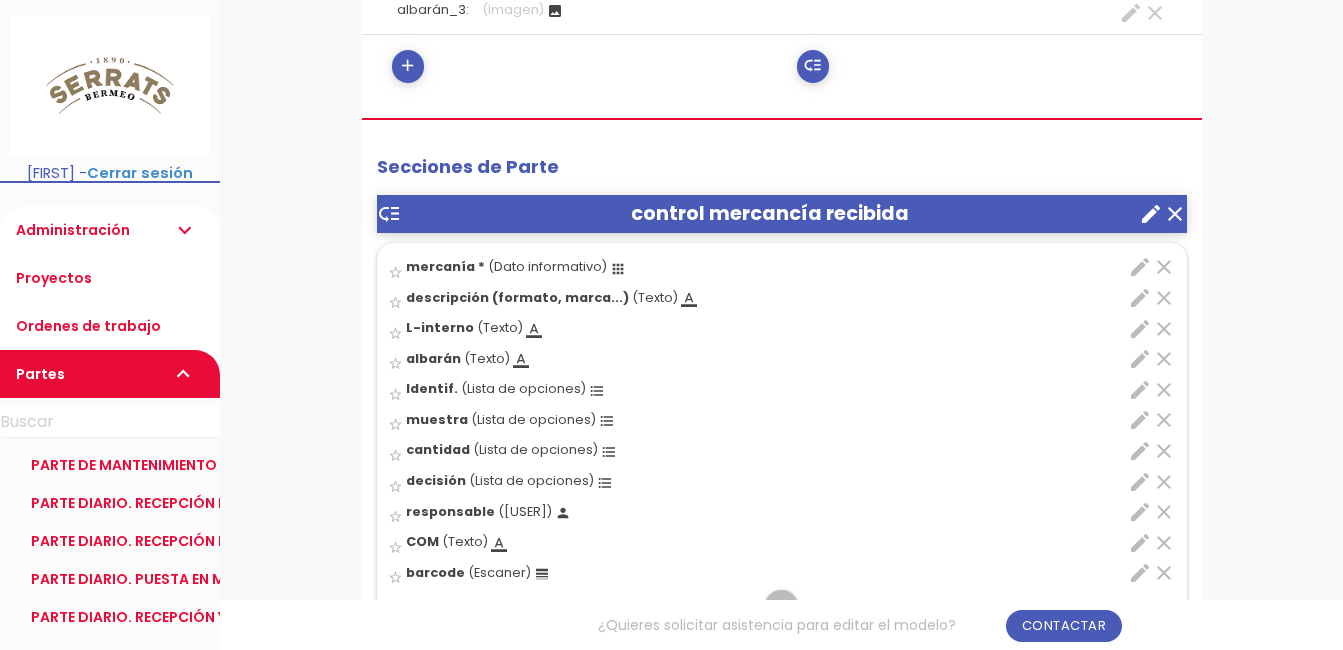 click on "clear" at bounding box center [1164, 298] 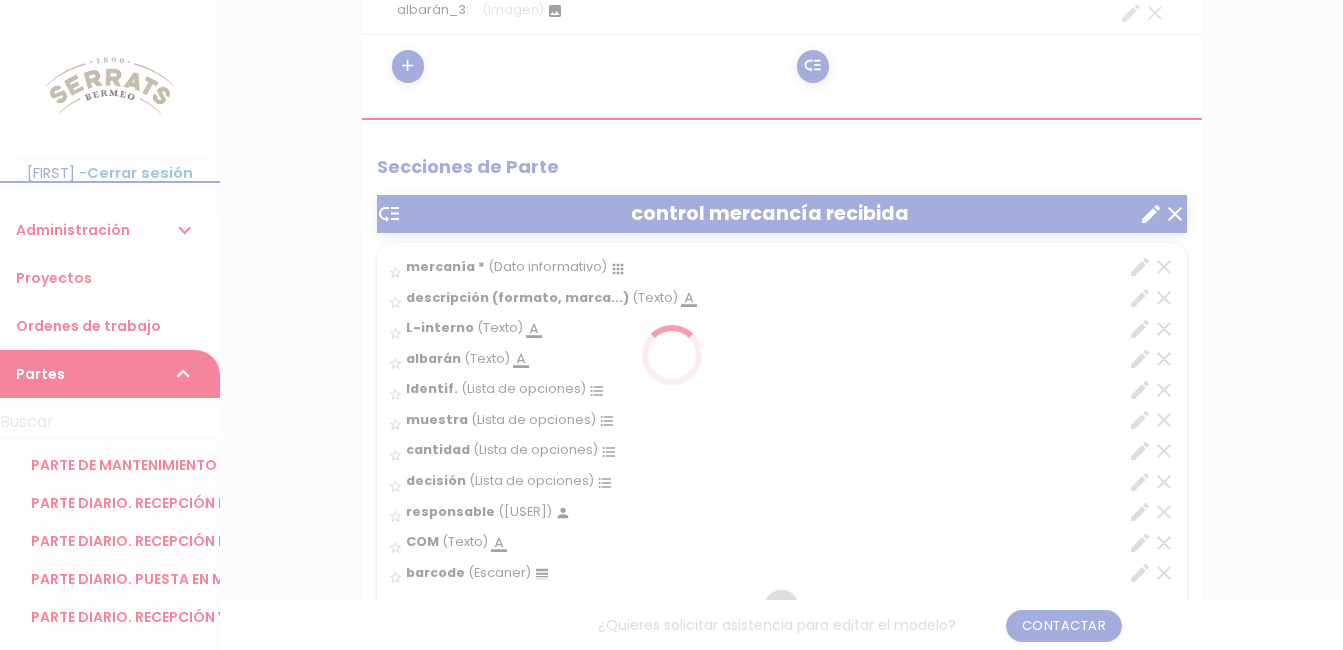 scroll, scrollTop: 0, scrollLeft: 0, axis: both 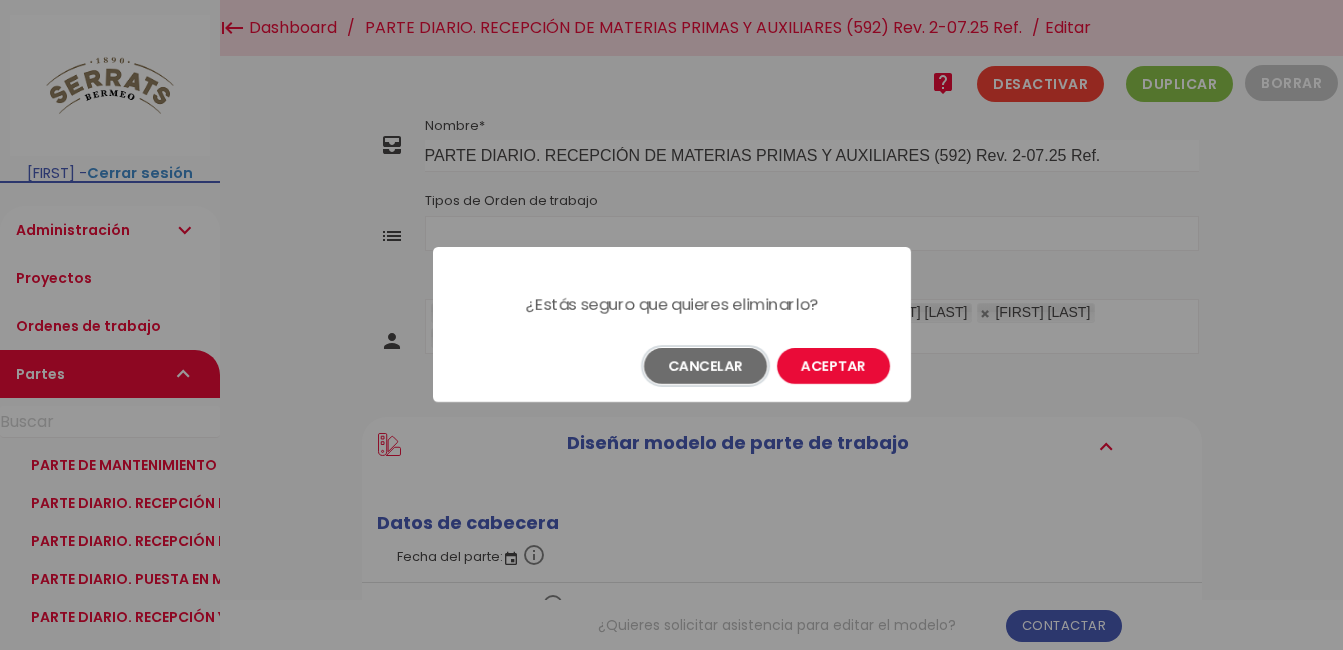 click on "Cancelar" at bounding box center (705, 366) 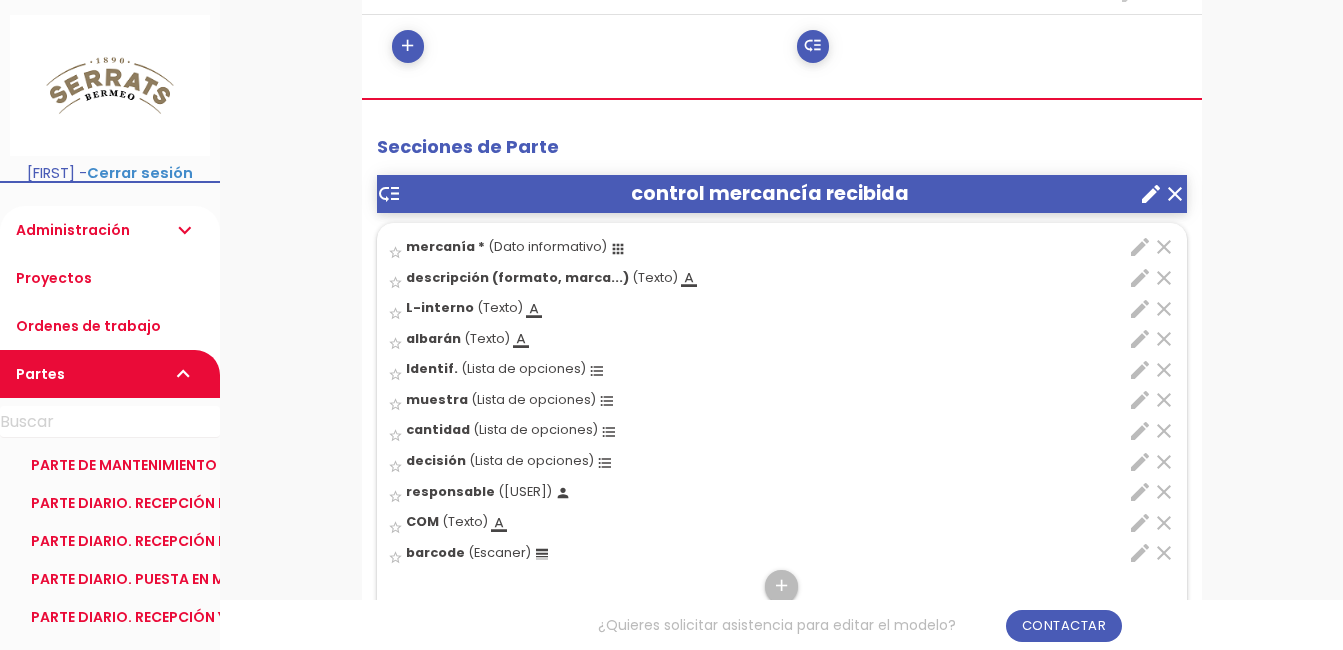 scroll, scrollTop: 1100, scrollLeft: 0, axis: vertical 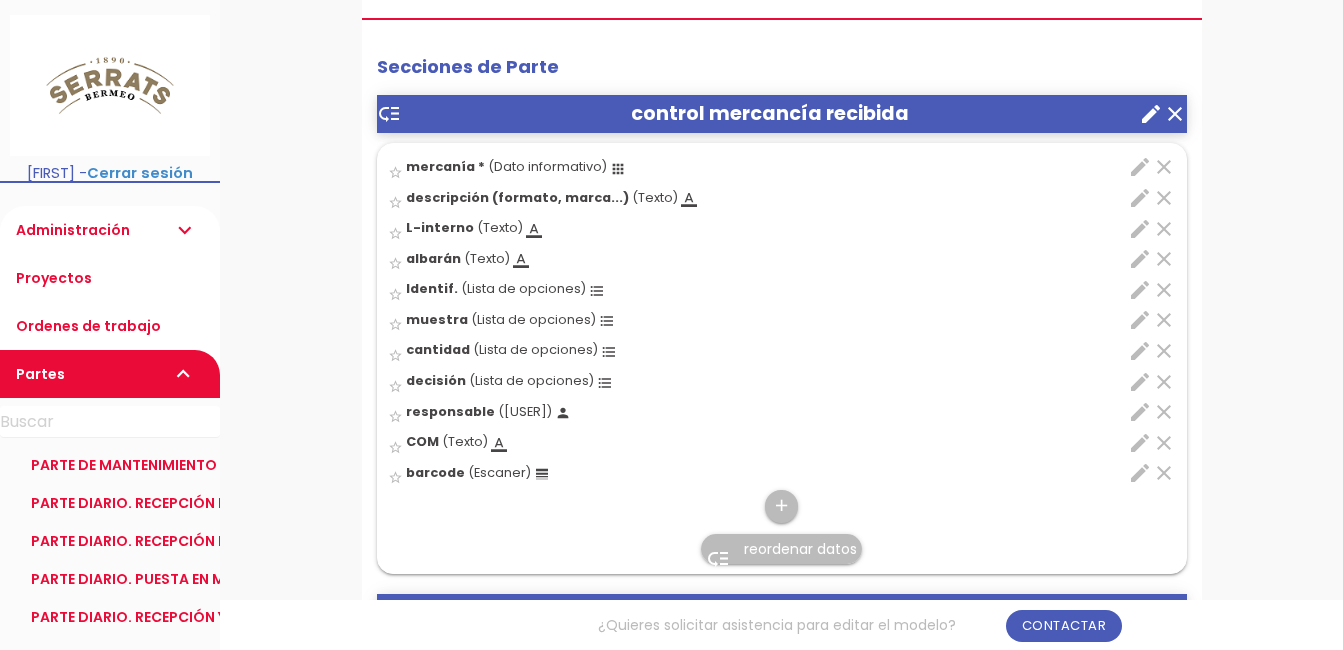 click on "edit" at bounding box center (1140, 167) 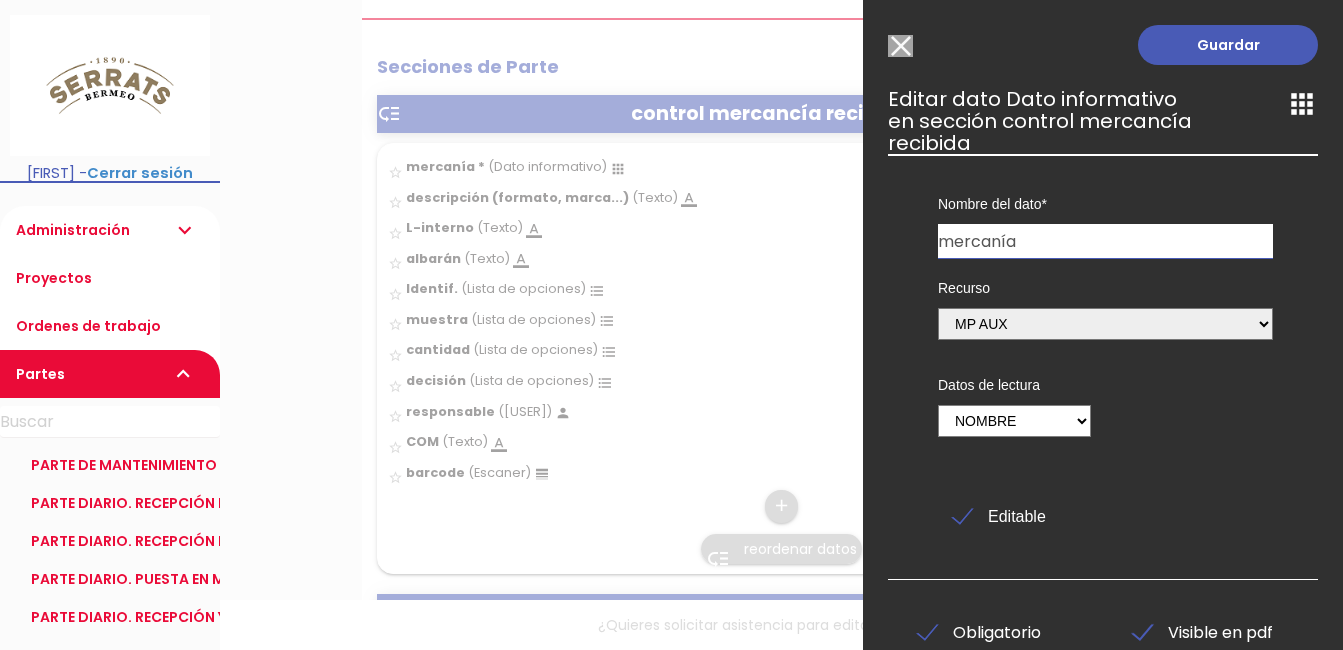 click on "Modelo sin Ordenes de trabajo" at bounding box center (900, 46) 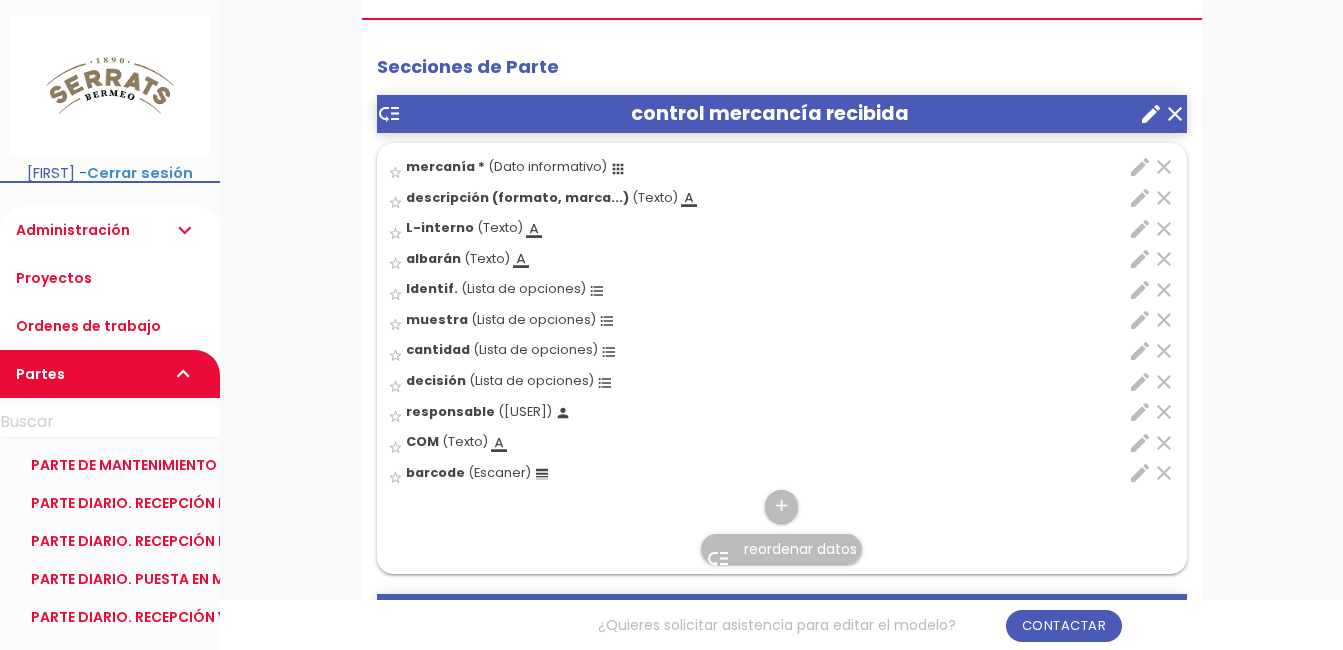 click on "edit" at bounding box center [1140, 198] 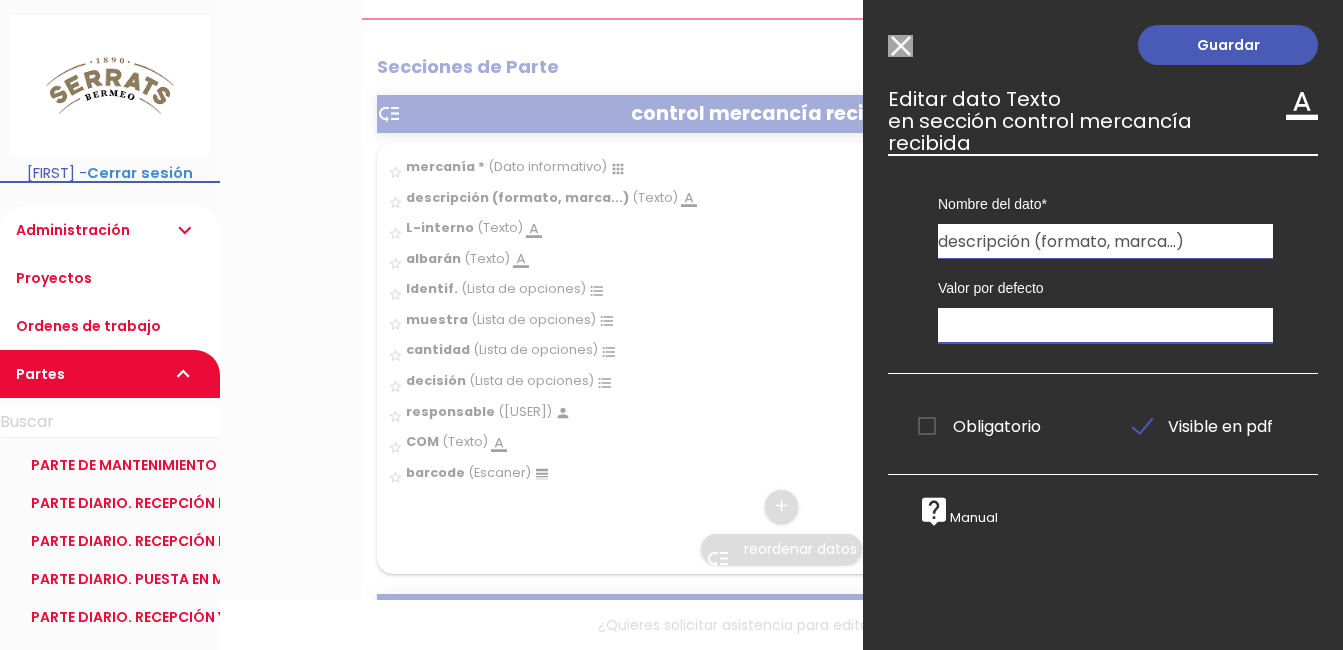 click at bounding box center (1105, 325) 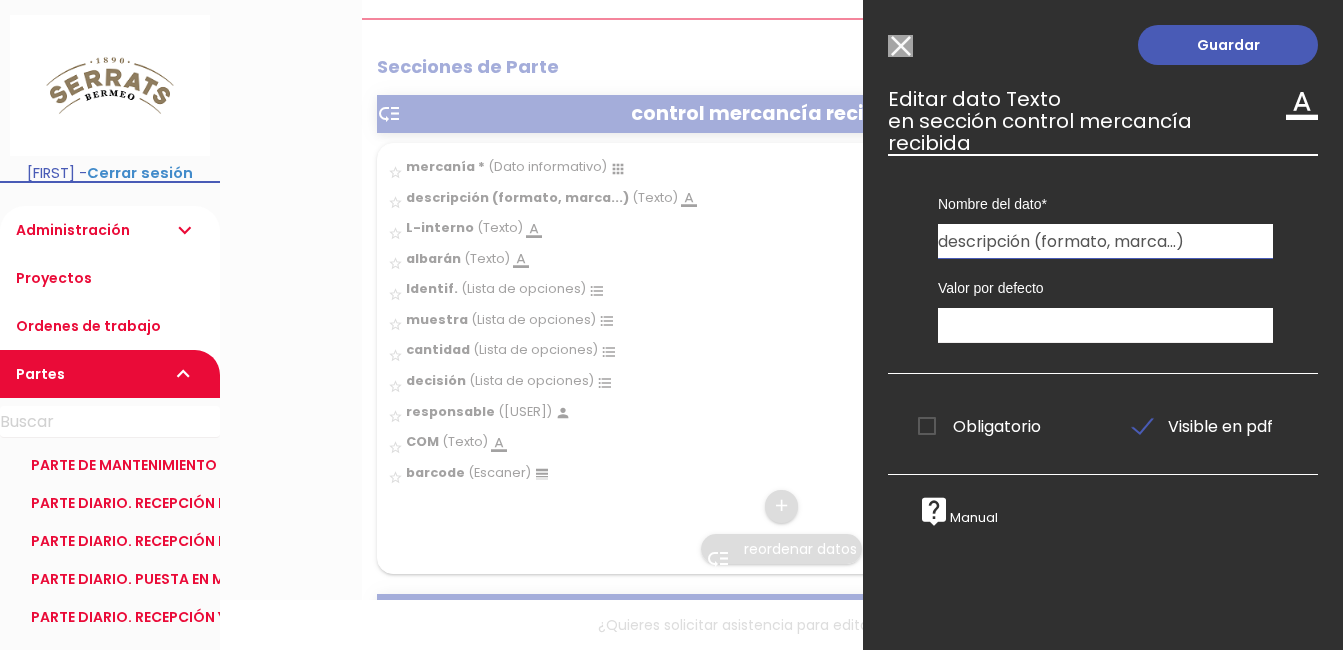 click on "Modelo sin Ordenes de trabajo" at bounding box center (900, 46) 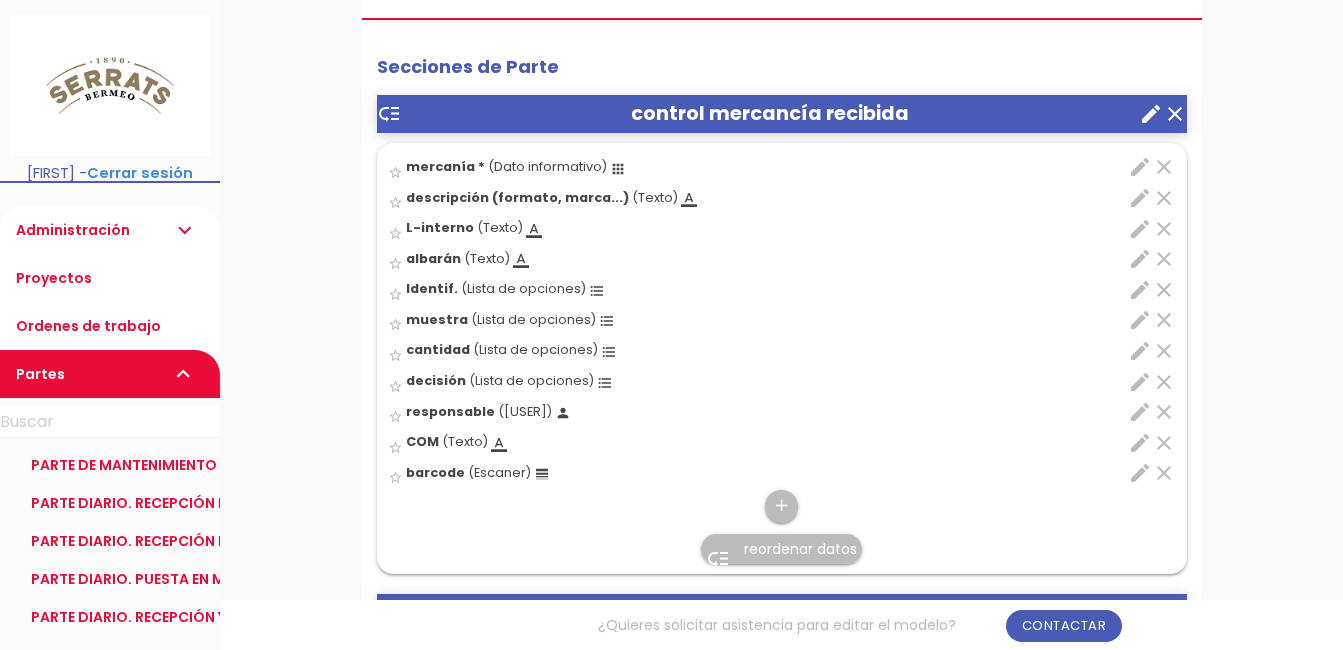 click on "edit" at bounding box center [1140, 167] 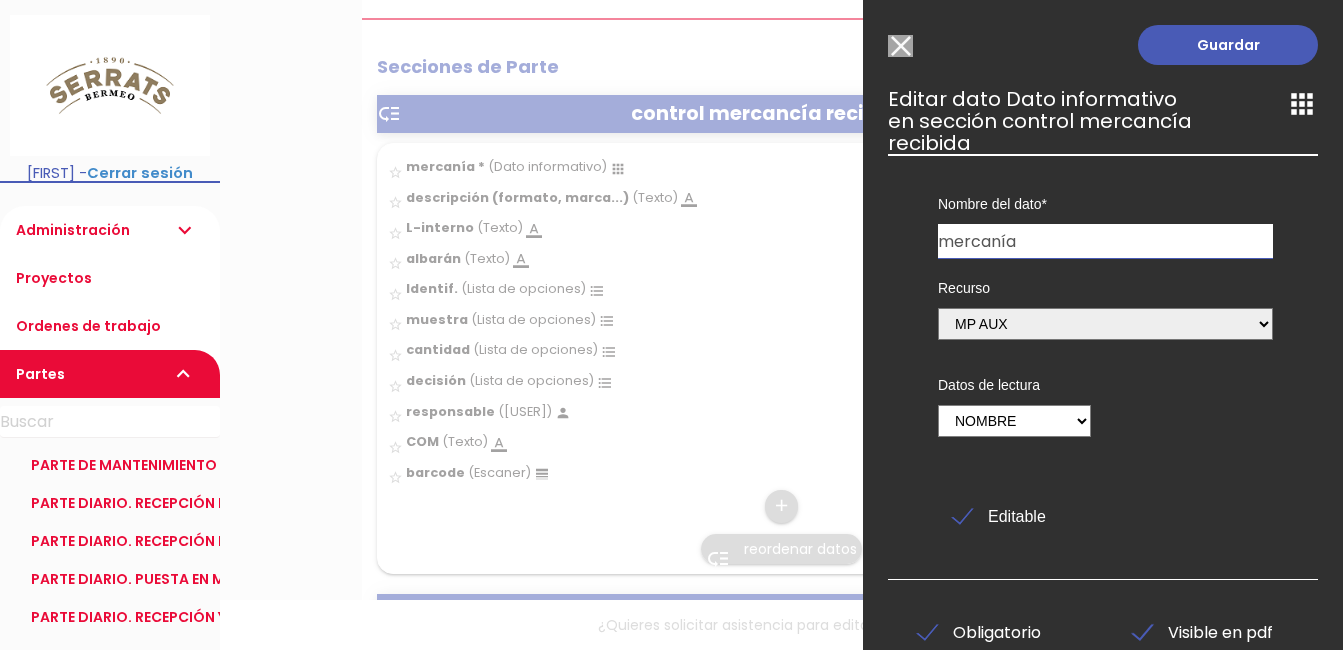 click on "Modelo sin Ordenes de trabajo" at bounding box center [900, 46] 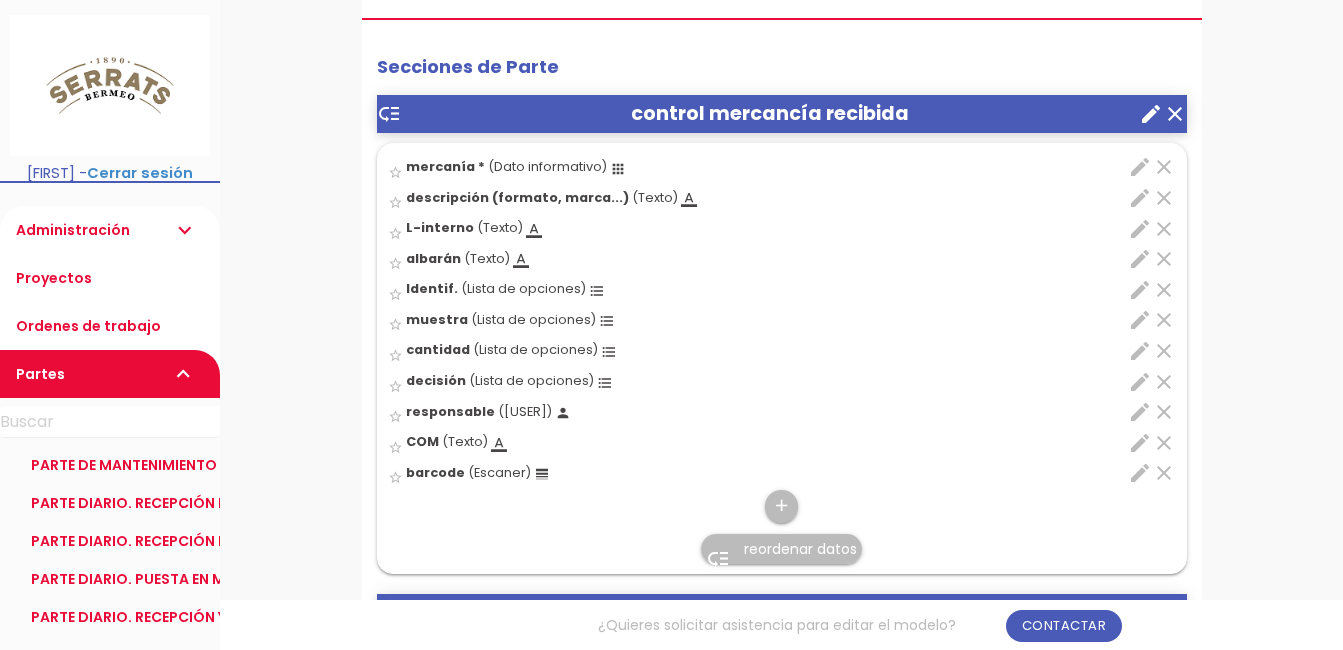 click on "edit" at bounding box center (1140, 198) 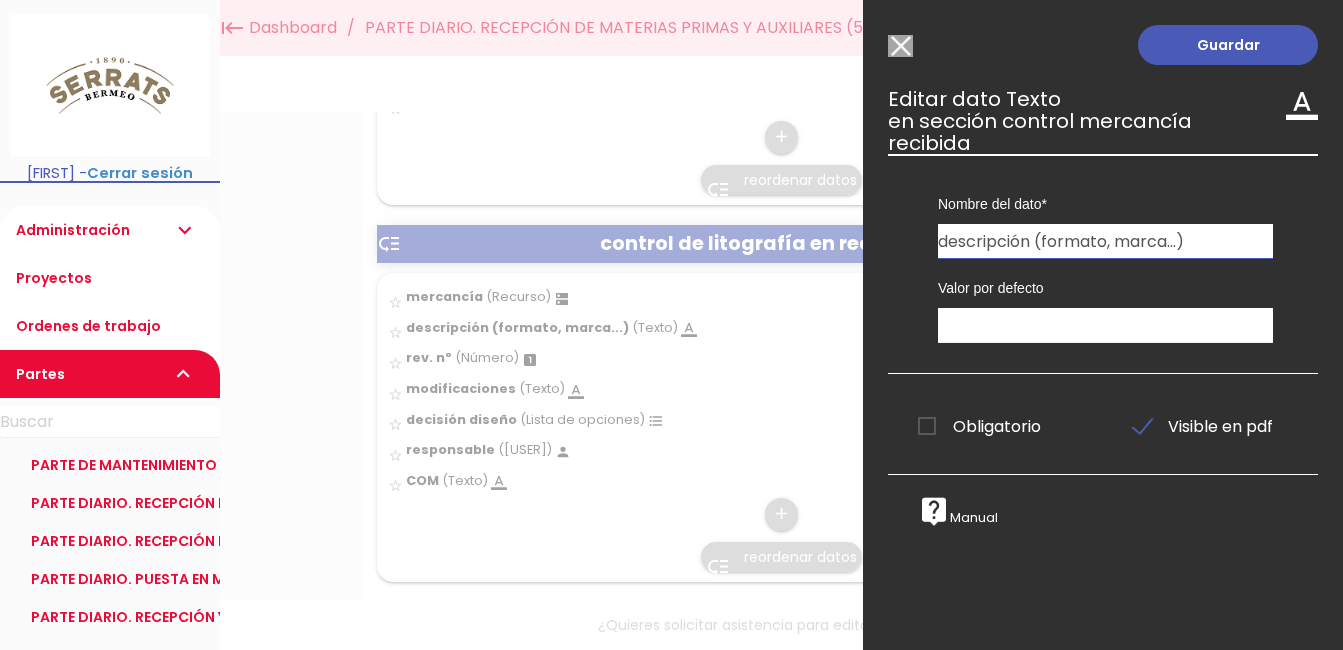 scroll, scrollTop: 1300, scrollLeft: 0, axis: vertical 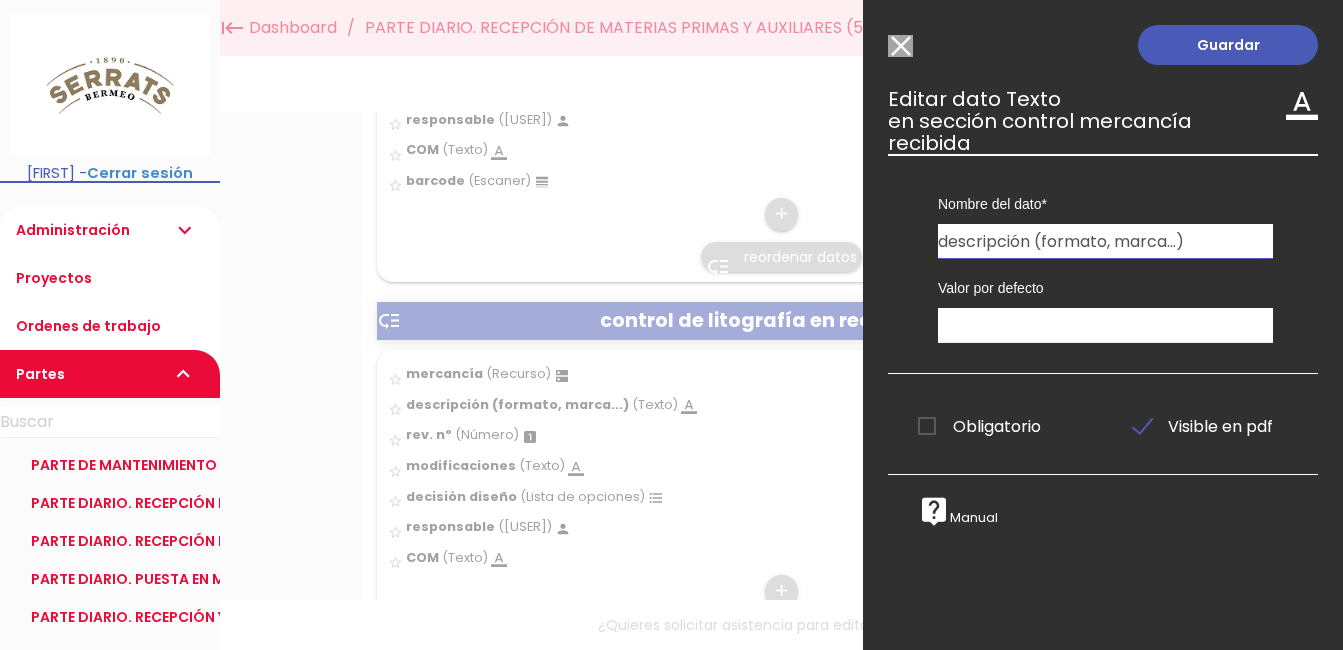click on "live_help" at bounding box center [934, 511] 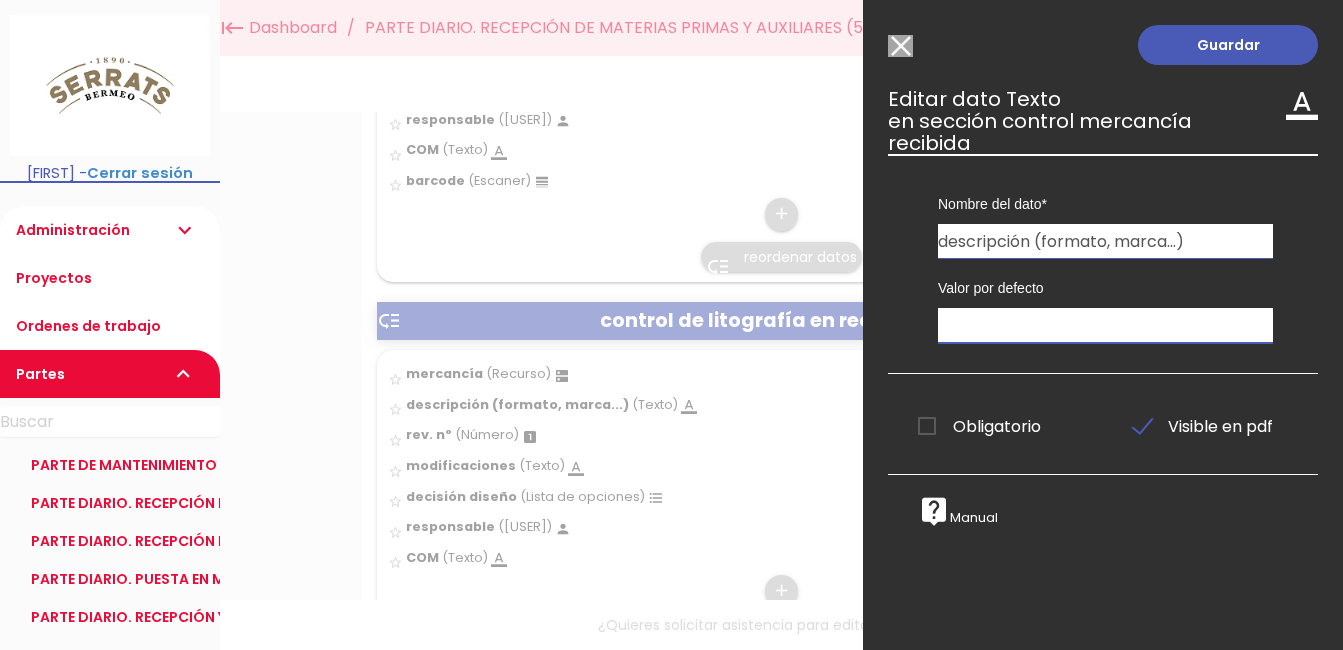 click at bounding box center (1105, 325) 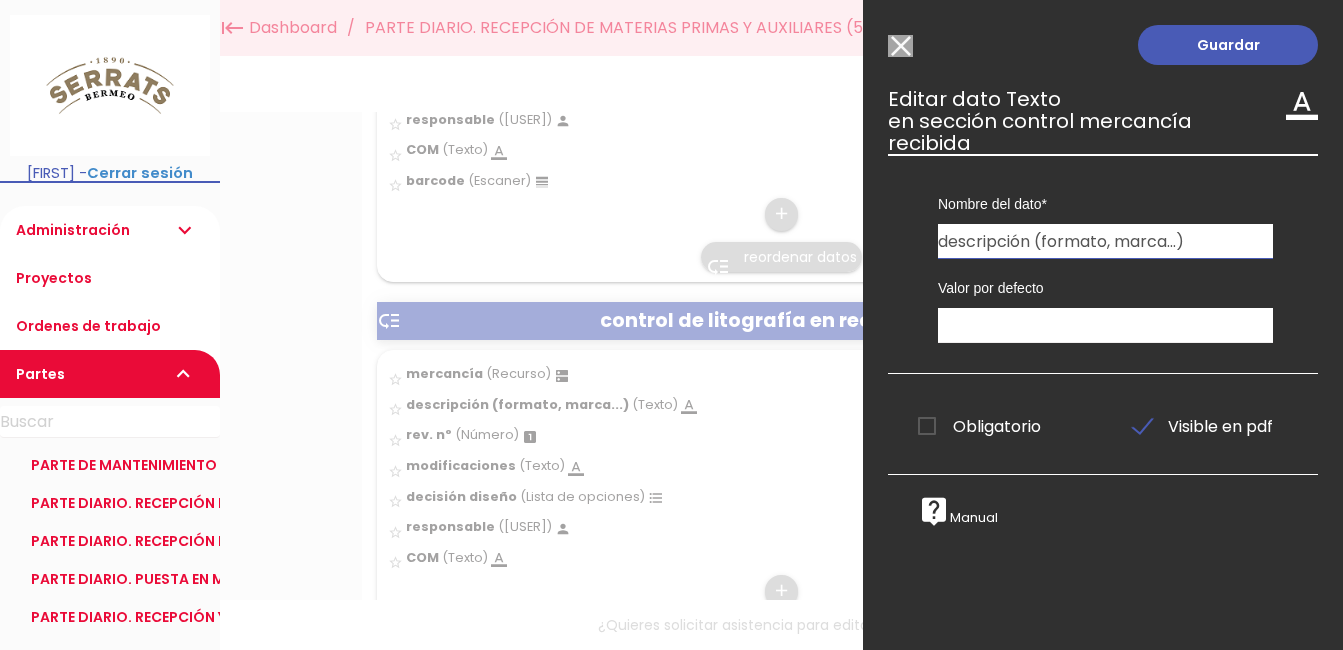 click on "Modelo sin Ordenes de trabajo" at bounding box center (900, 46) 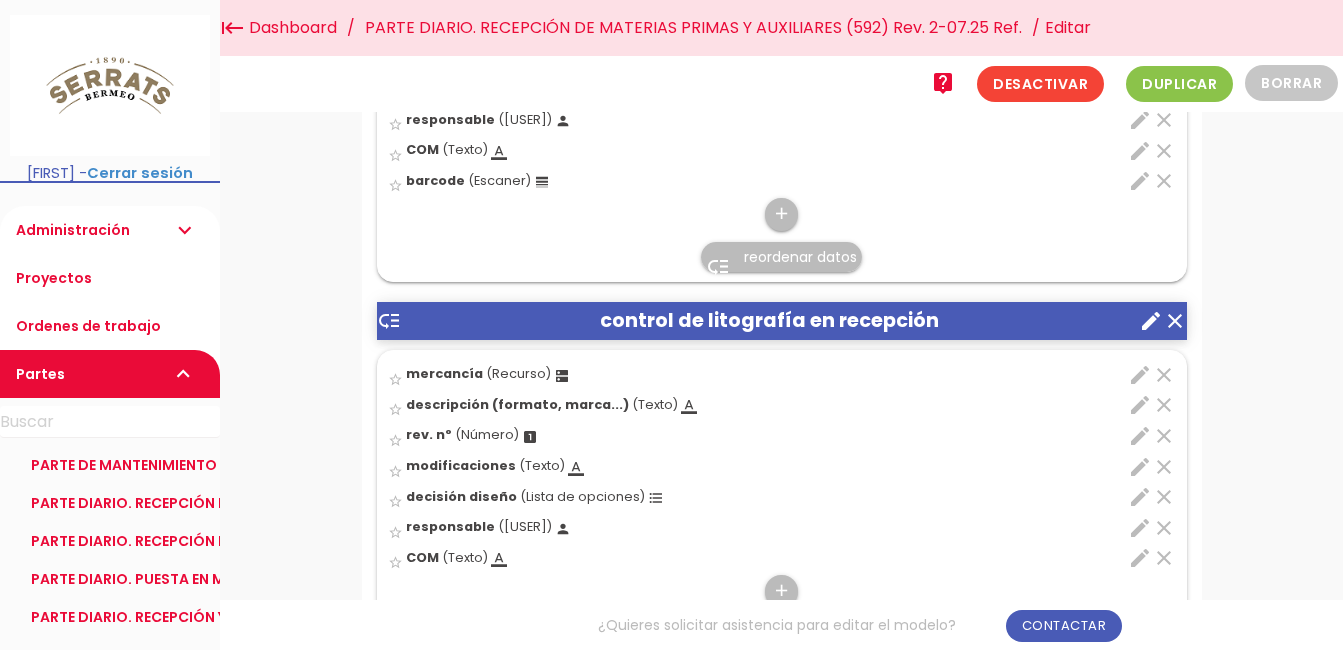 click on "edit" at bounding box center (1140, 436) 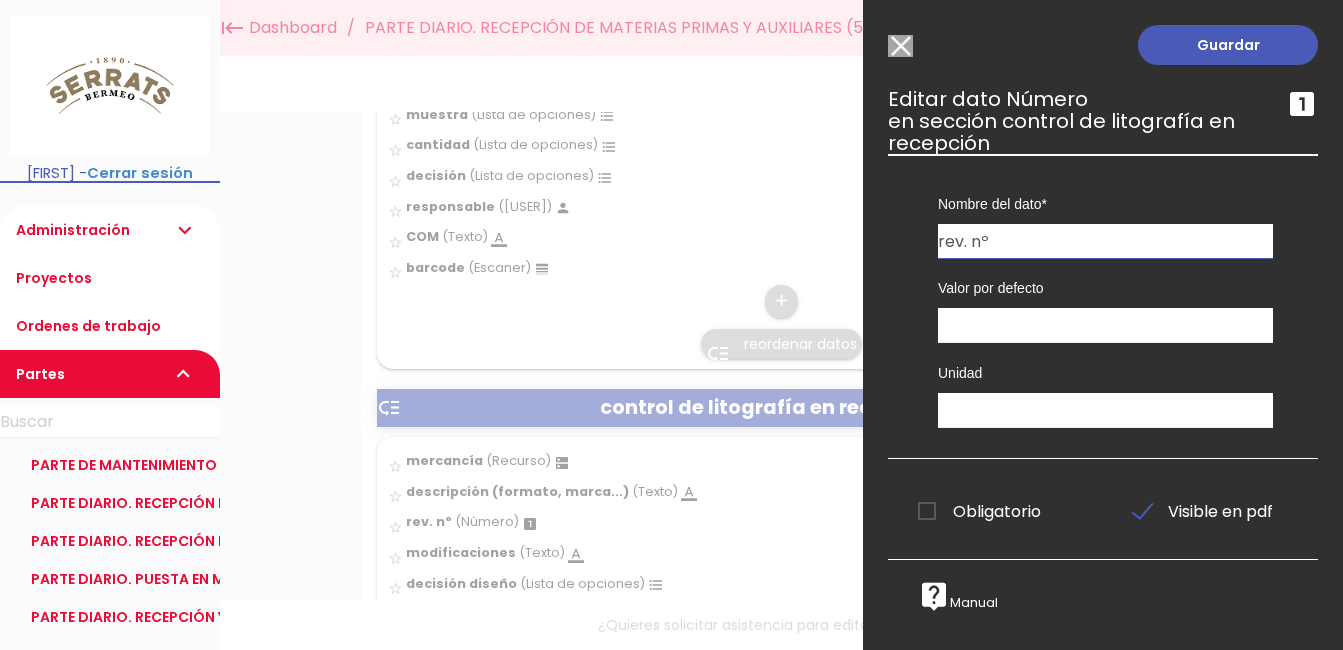 scroll, scrollTop: 1200, scrollLeft: 0, axis: vertical 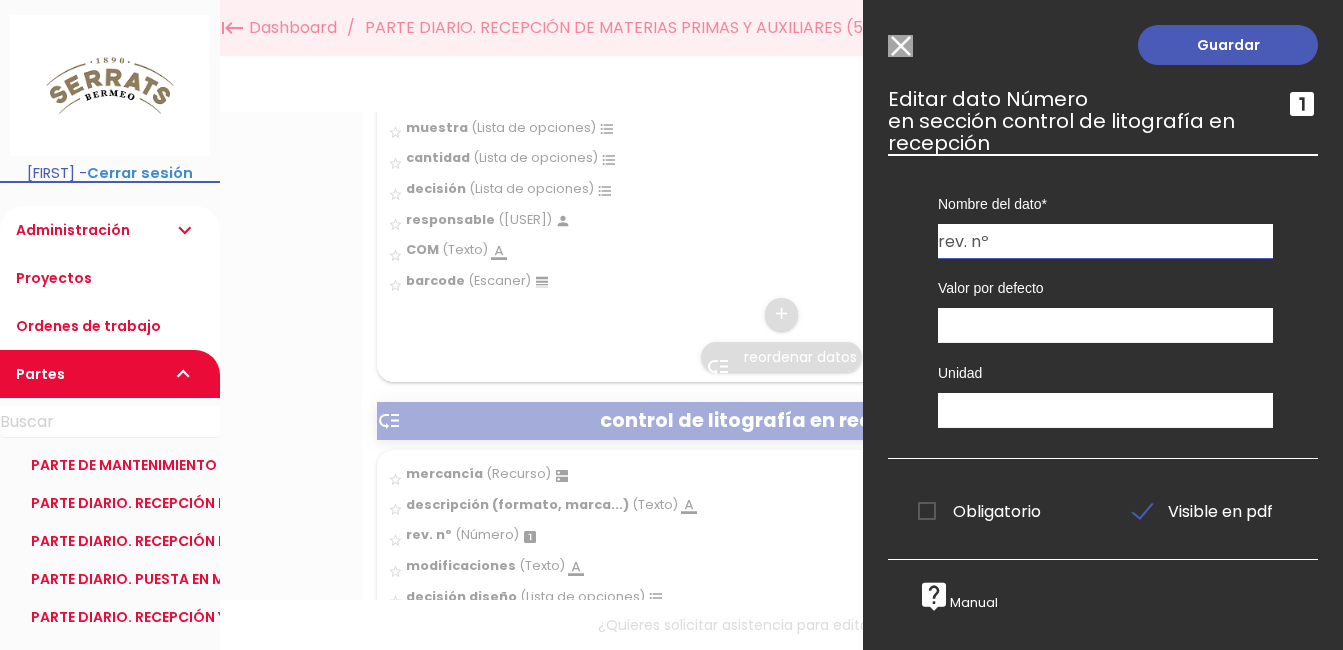 click on "Modelo sin Ordenes de trabajo" at bounding box center (900, 46) 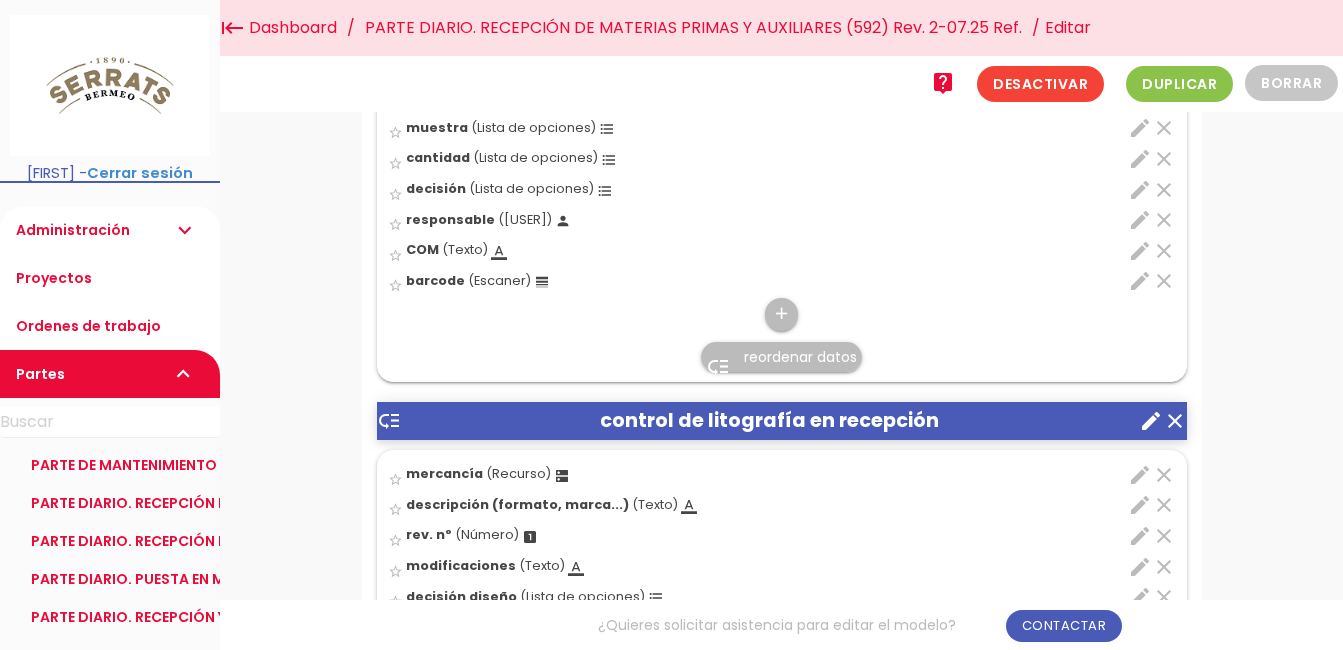 click on "edit" at bounding box center (1140, 251) 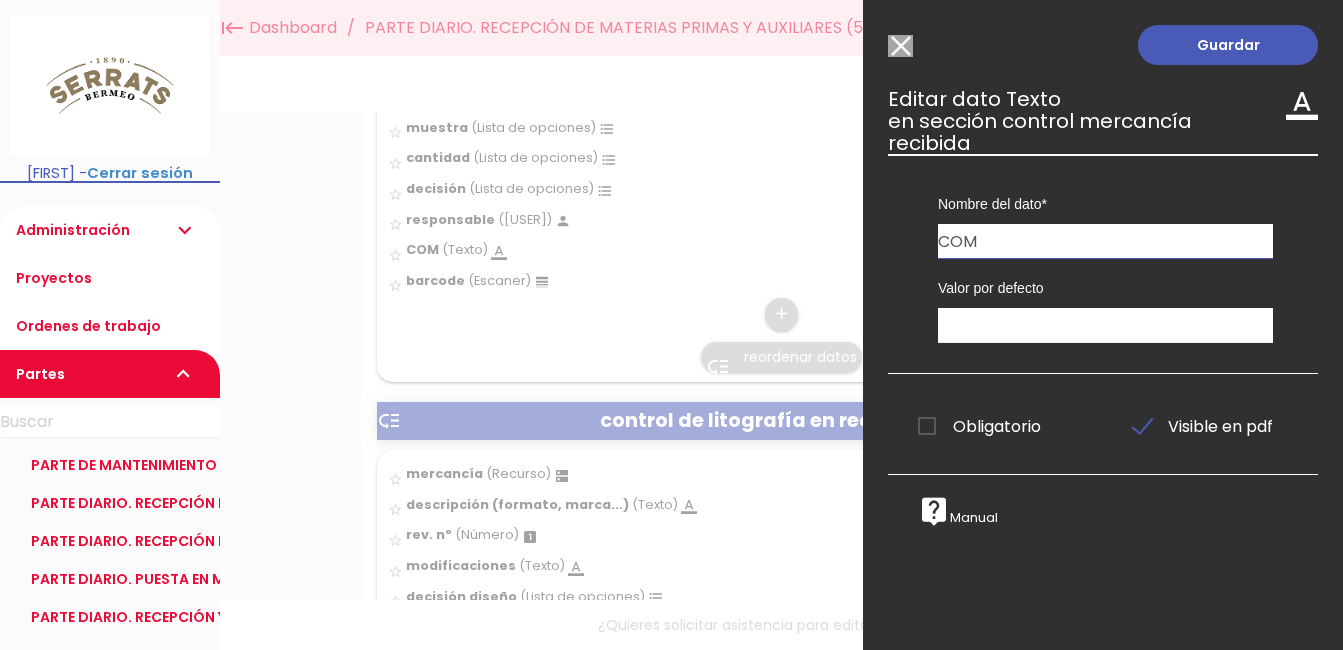 click on "Modelo sin Ordenes de trabajo" at bounding box center (900, 46) 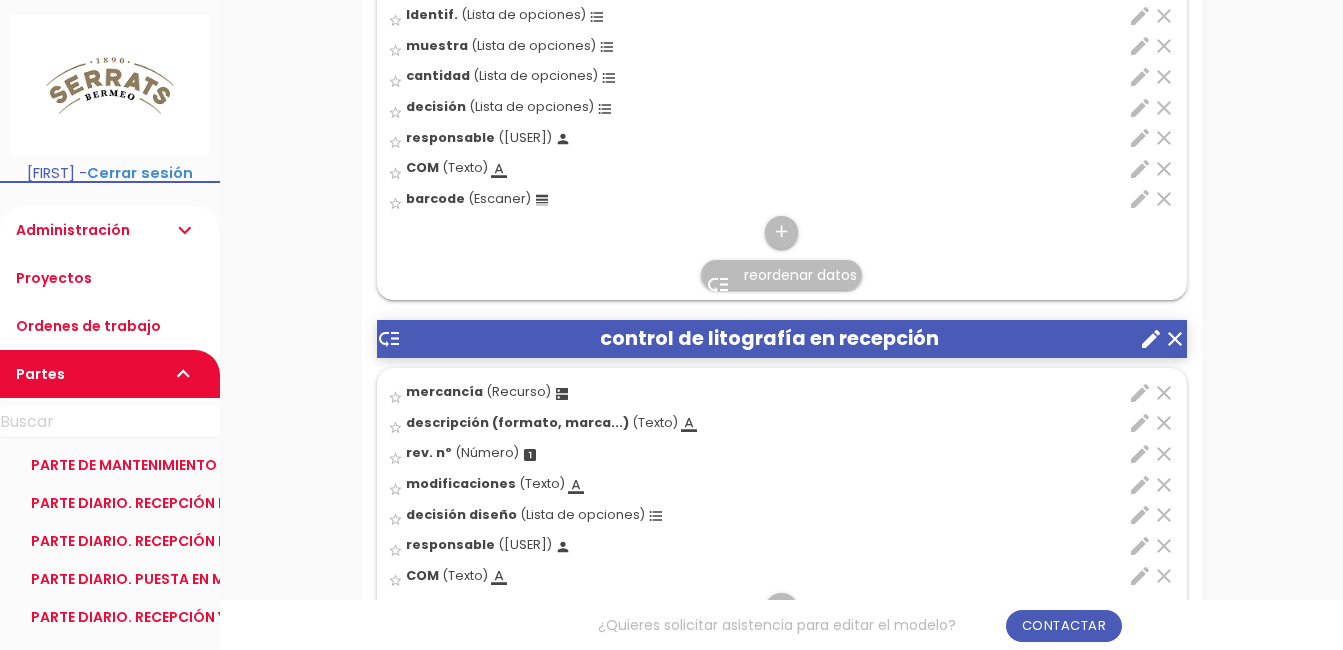 scroll, scrollTop: 1500, scrollLeft: 0, axis: vertical 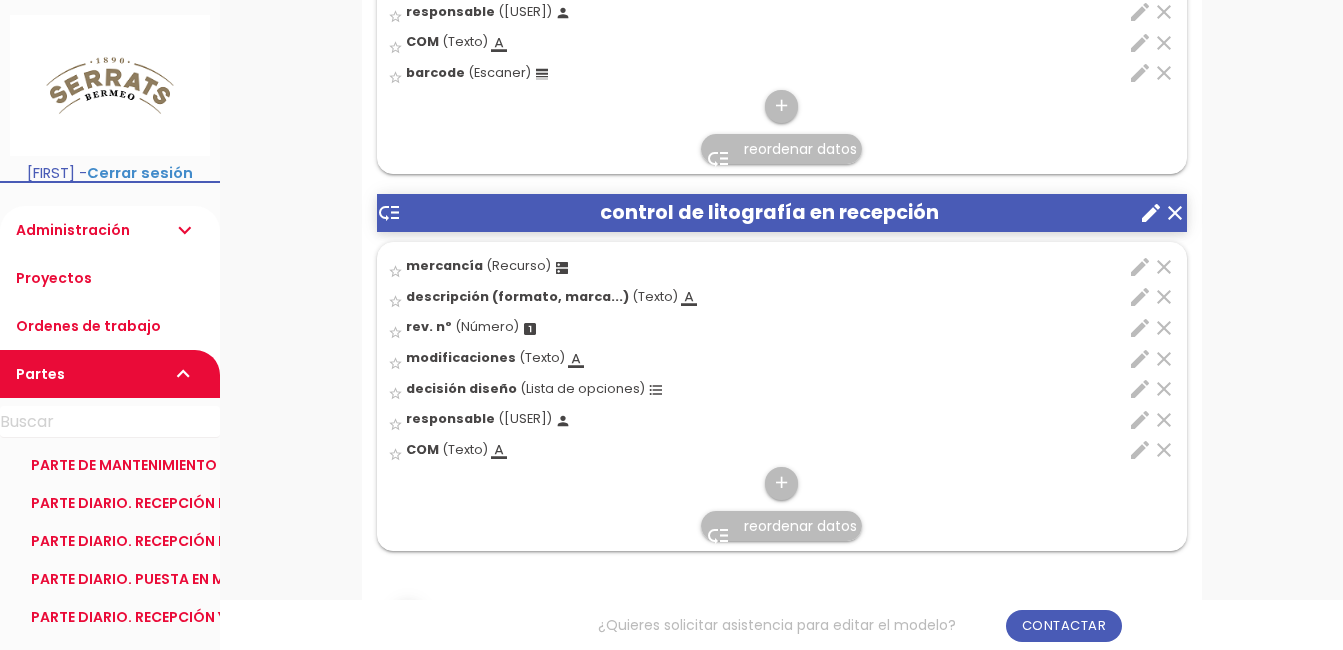 click on "create" at bounding box center [1151, 213] 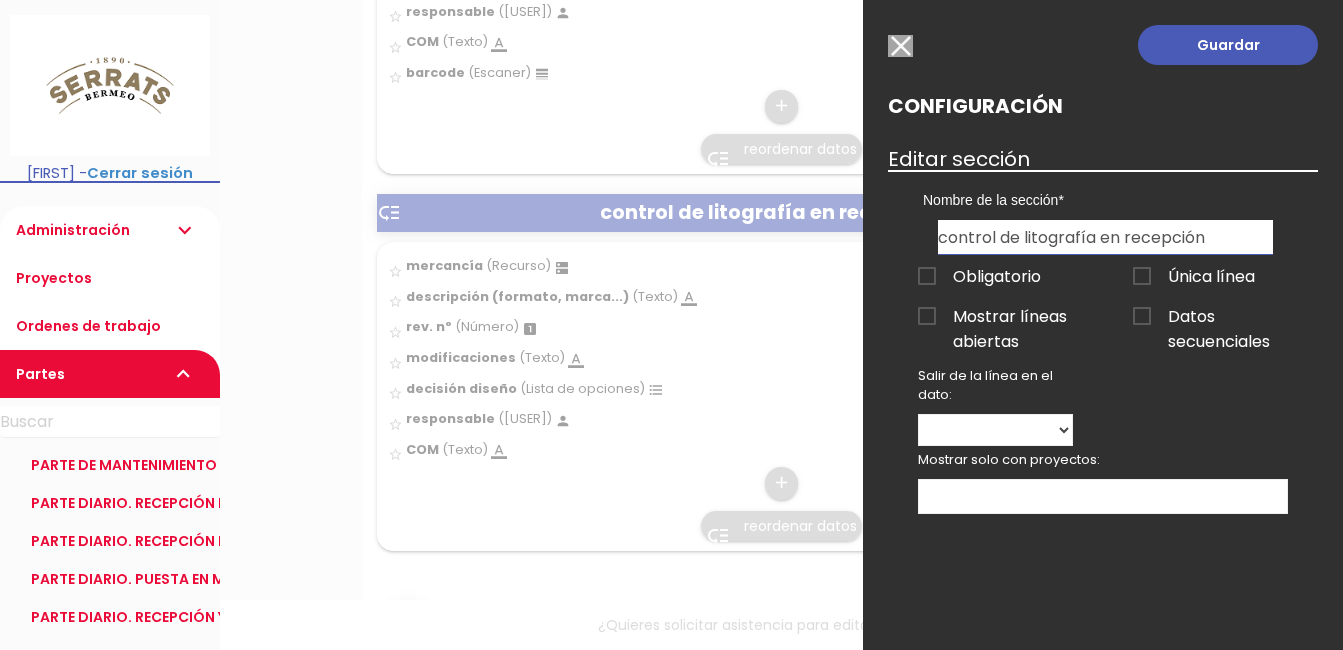 click at bounding box center [900, 46] 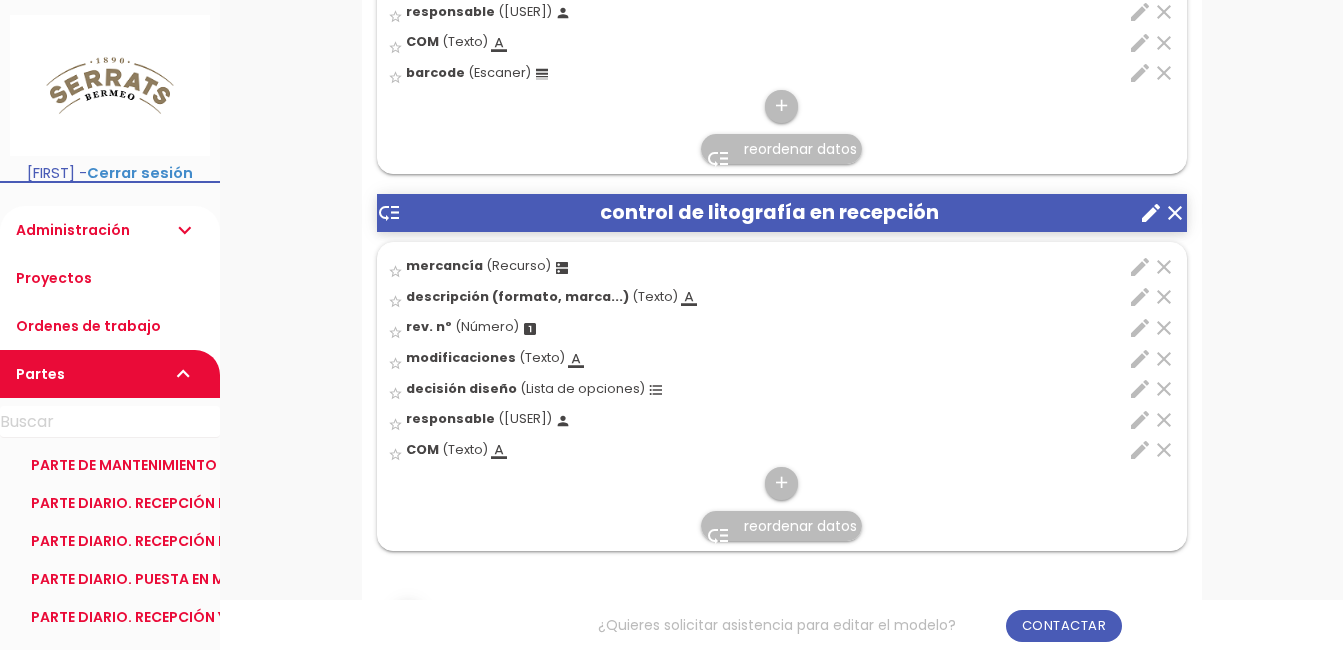 click on "edit" at bounding box center [1140, 389] 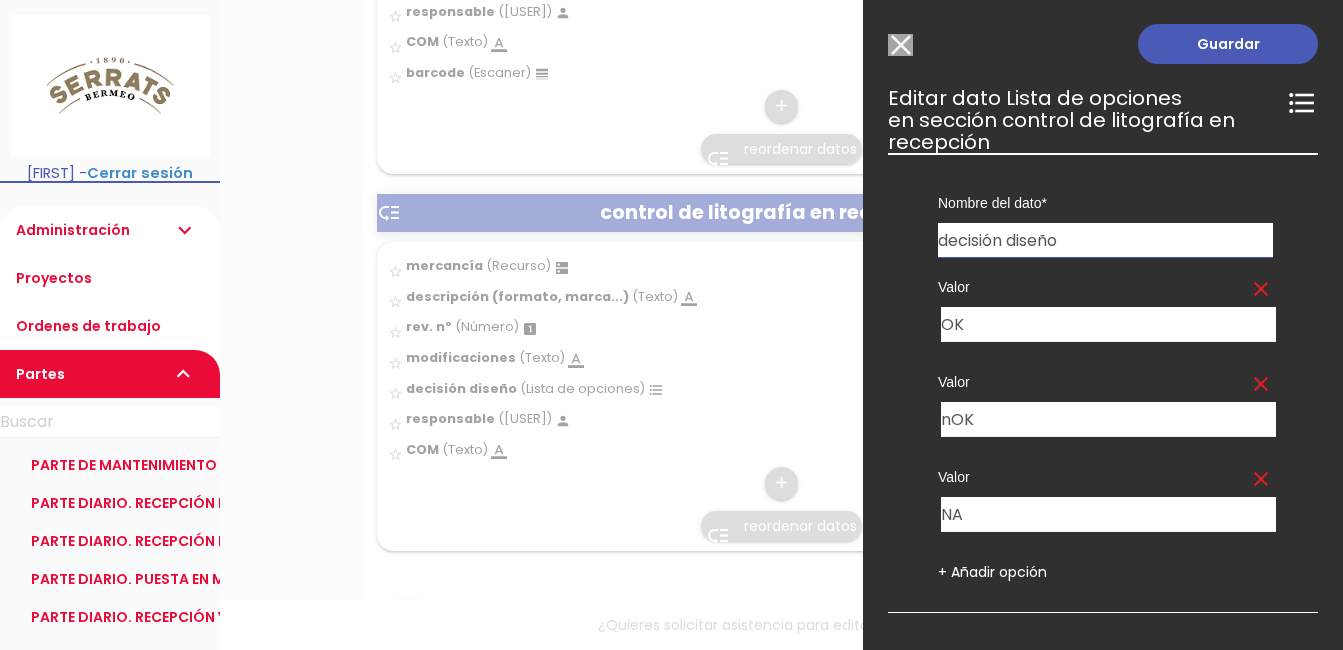 scroll, scrollTop: 0, scrollLeft: 0, axis: both 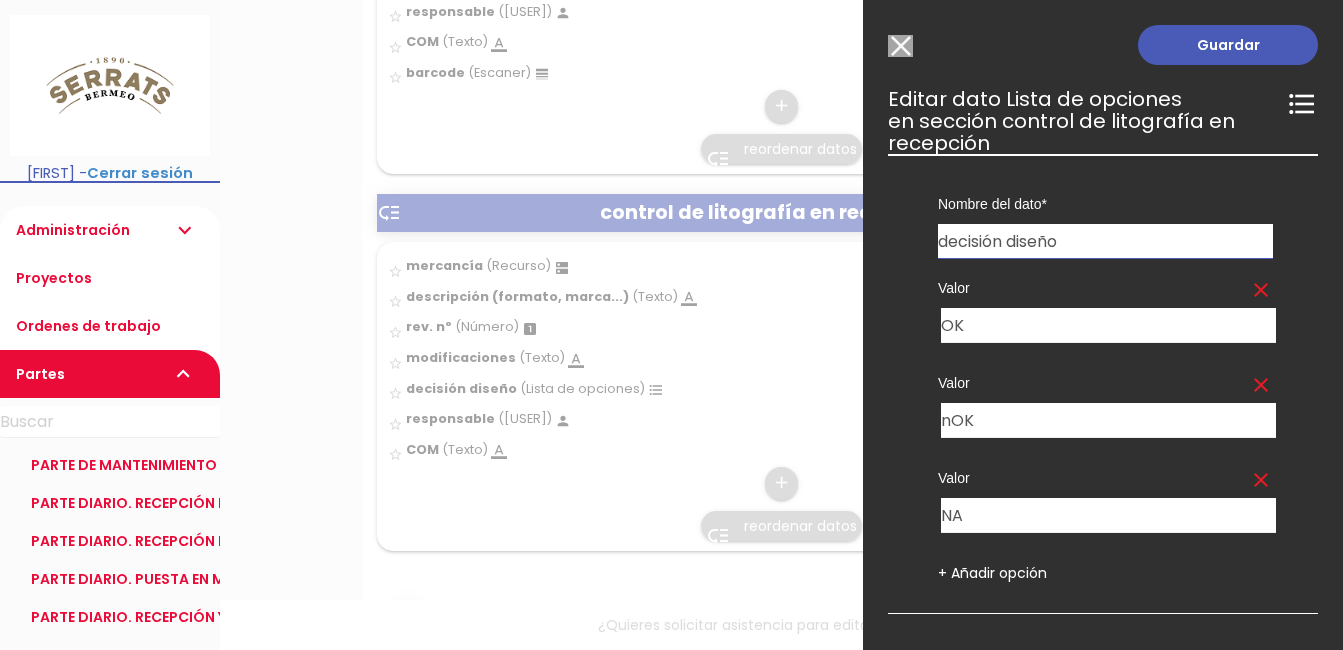 click on "Modelo sin Ordenes de trabajo" at bounding box center [900, 46] 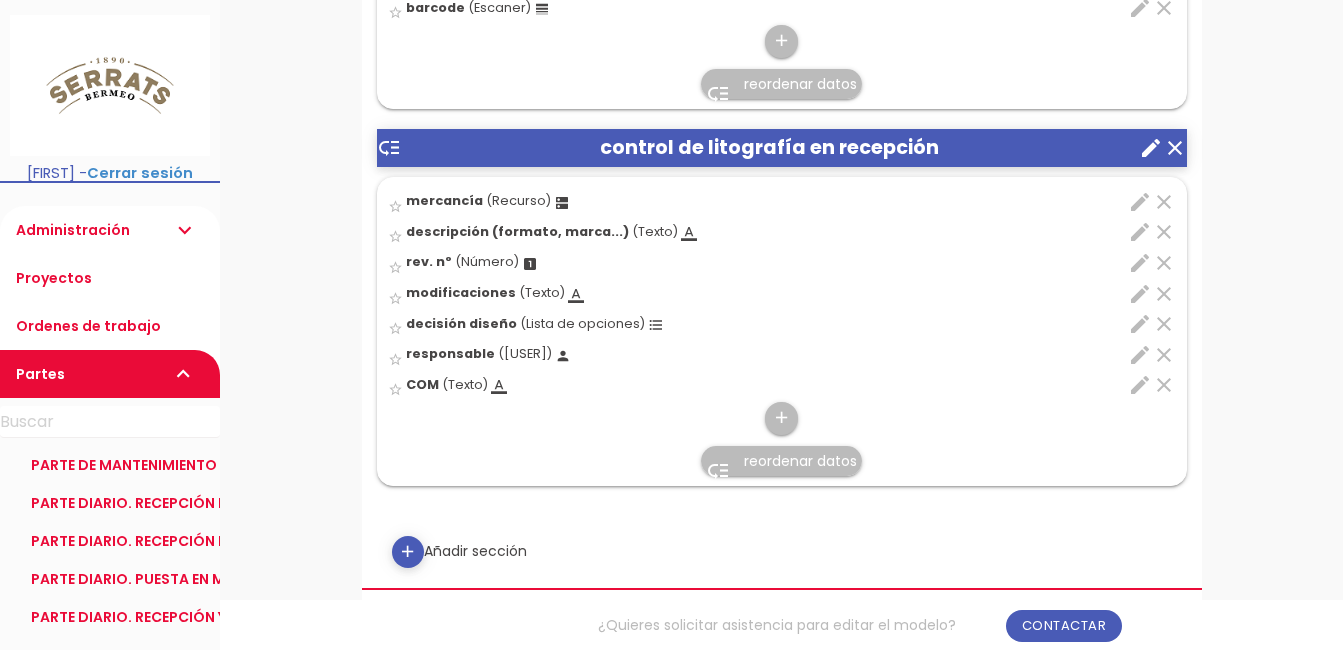 scroll, scrollTop: 1600, scrollLeft: 0, axis: vertical 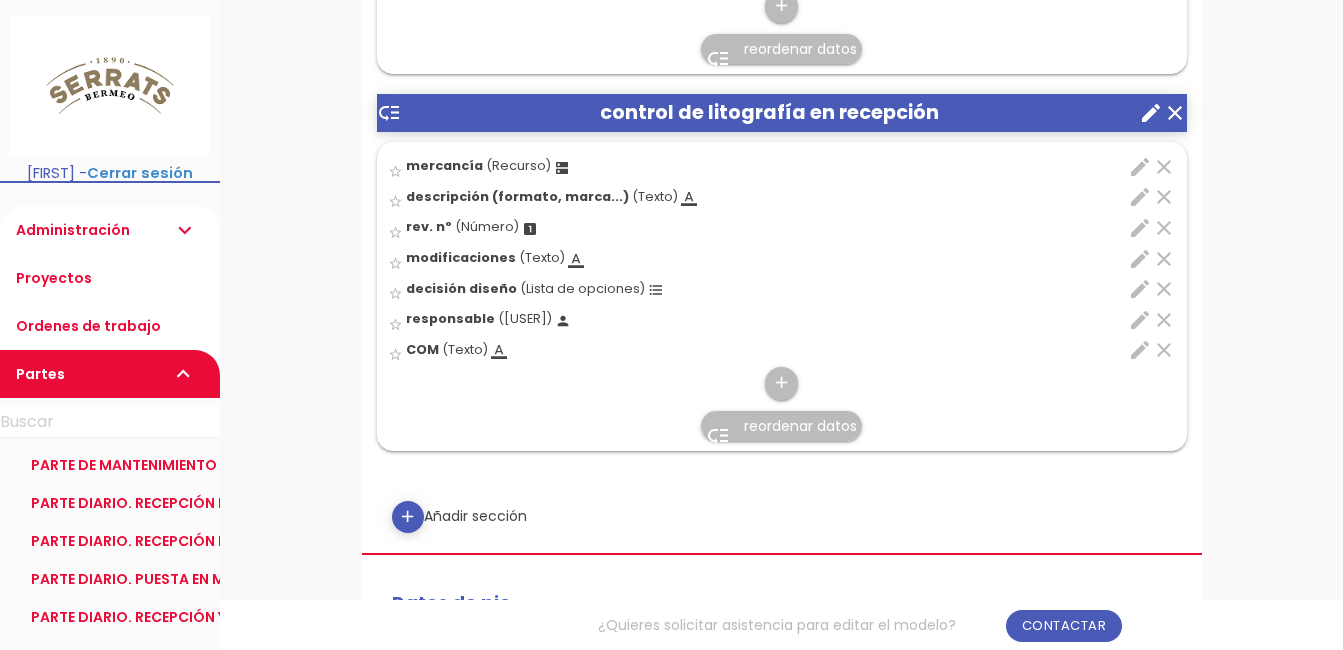 click on "edit" at bounding box center (1140, 350) 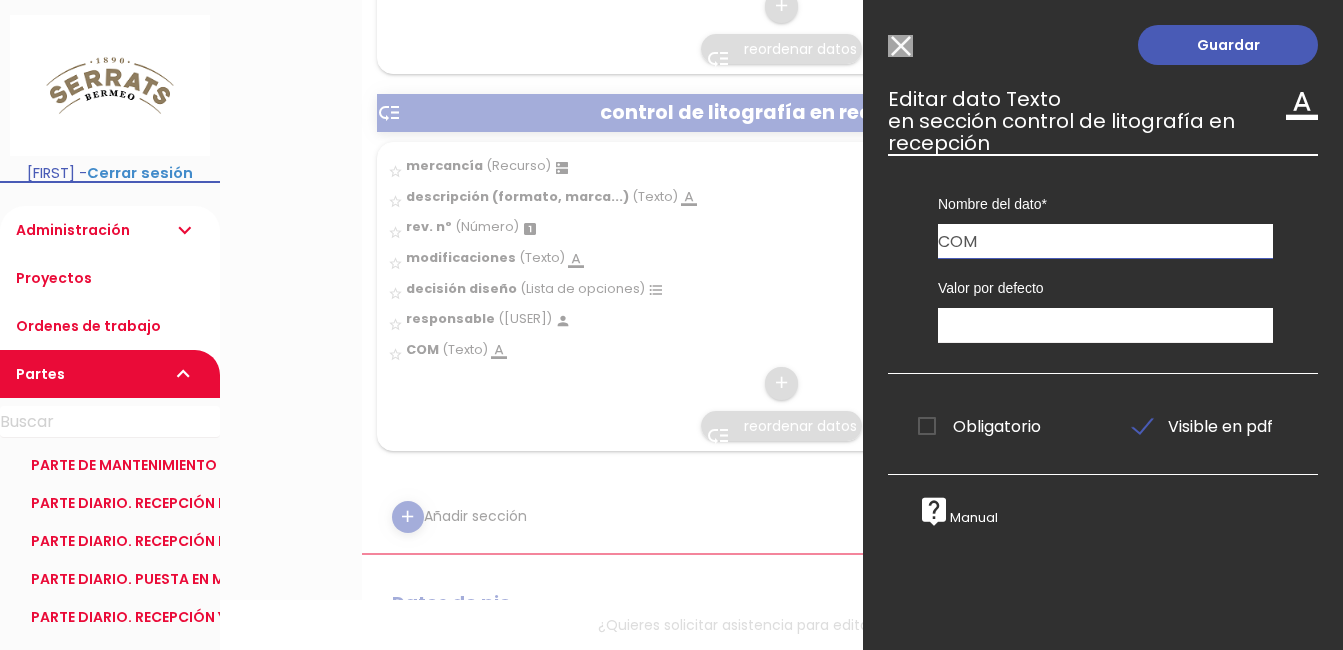 click on "Modelo sin Ordenes de trabajo" at bounding box center [900, 46] 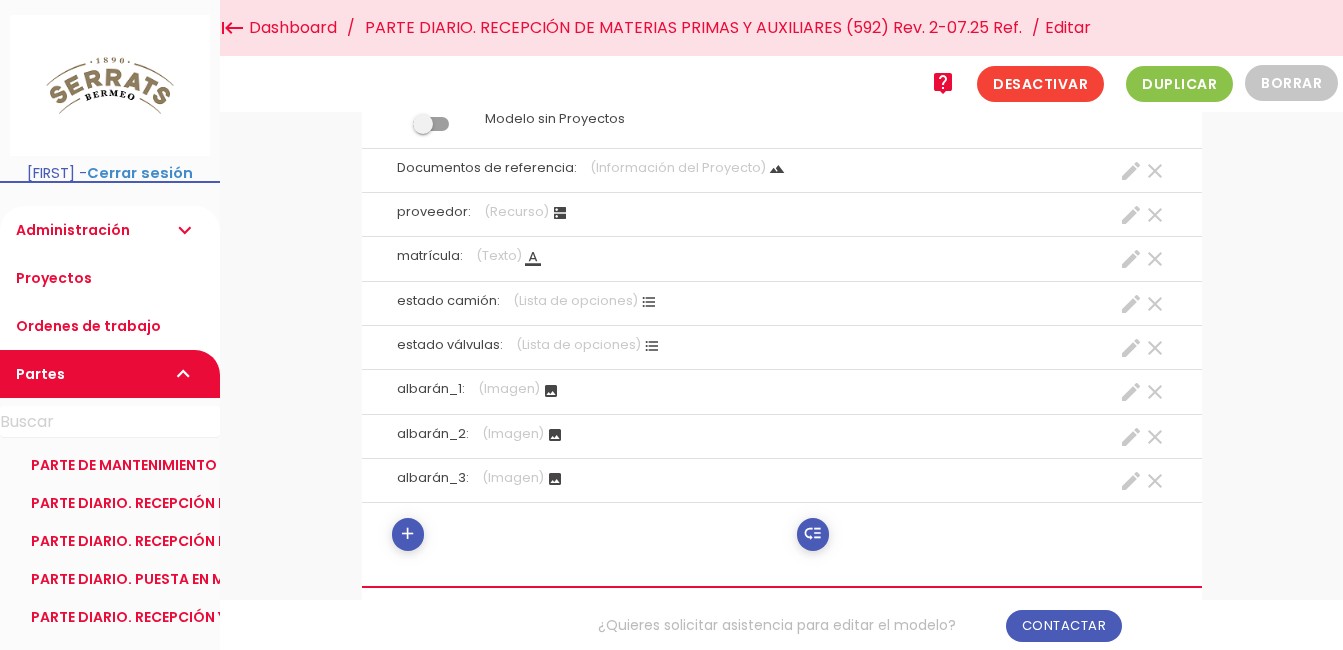 scroll, scrollTop: 200, scrollLeft: 0, axis: vertical 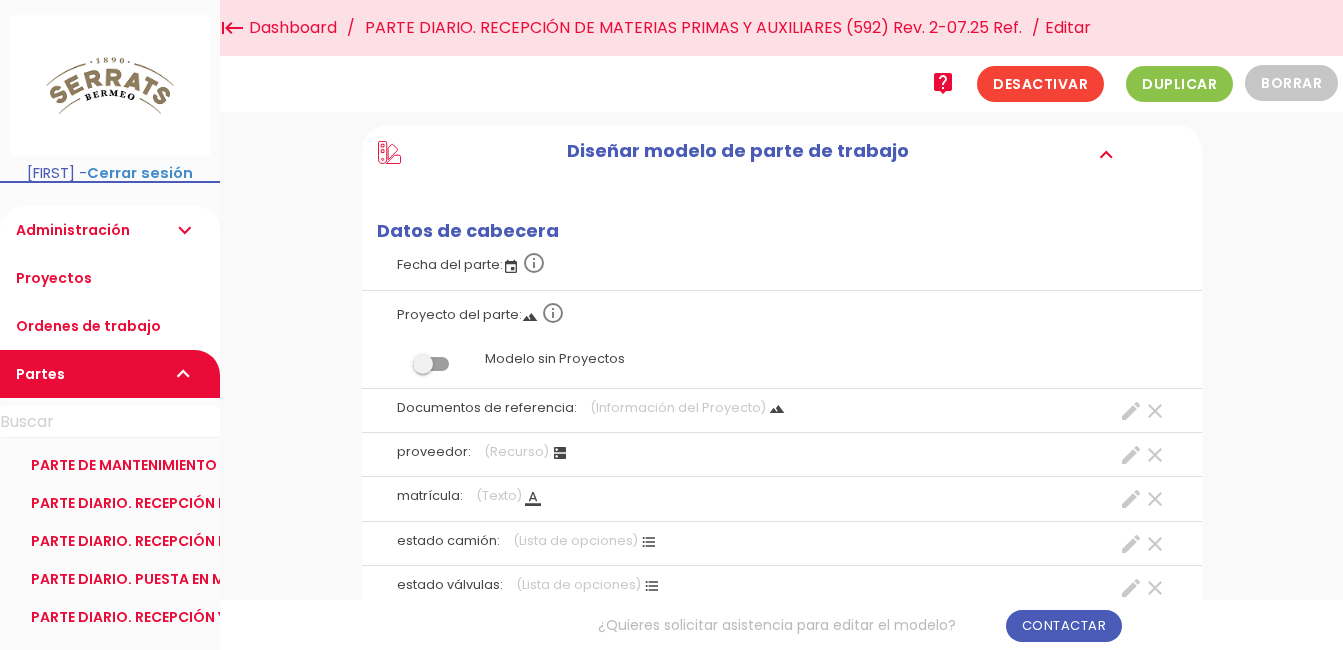 click on "PARTE DIARIO. RECEPCIÓN DE MATERIAS PRIMAS Y AUXILIARES (592) Rev. 2-07.25 Ref." at bounding box center [693, 28] 